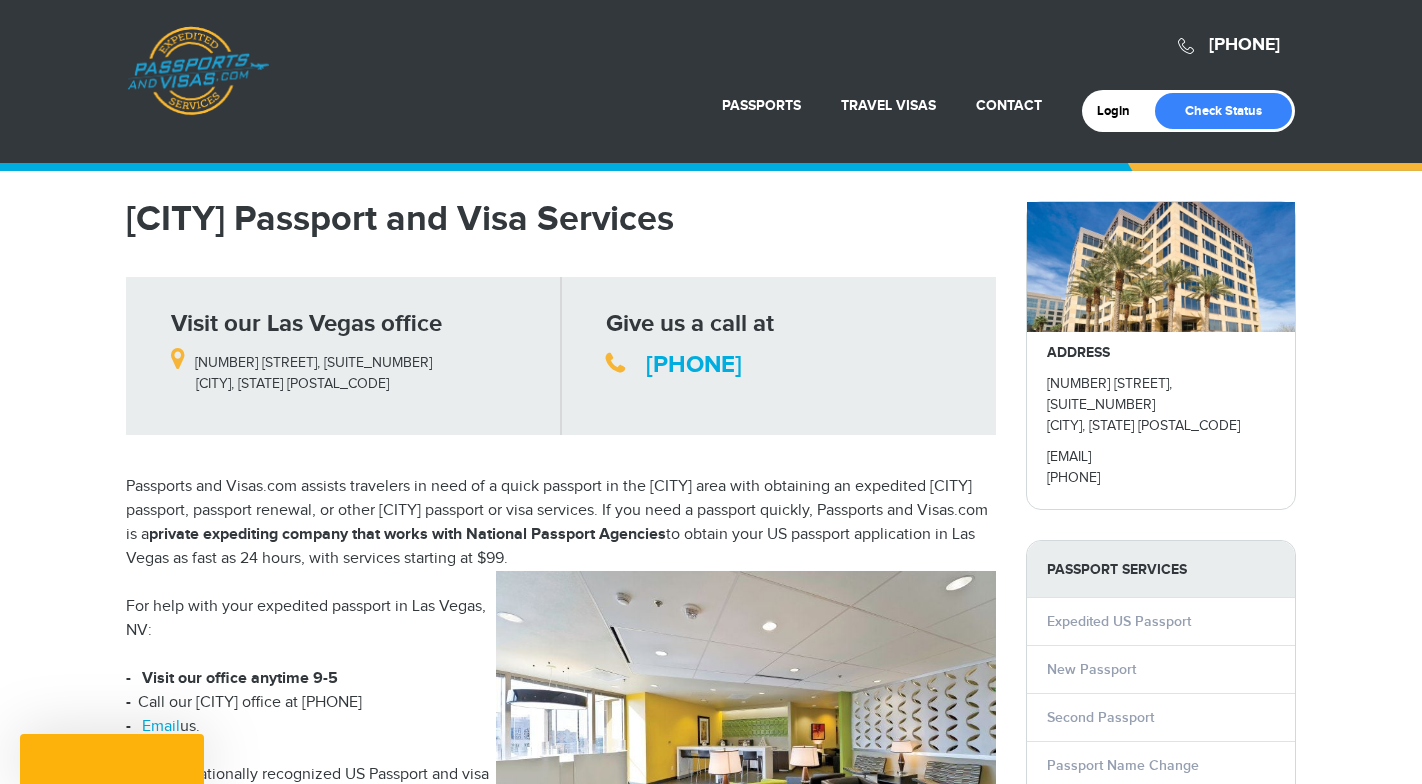 scroll, scrollTop: 0, scrollLeft: 0, axis: both 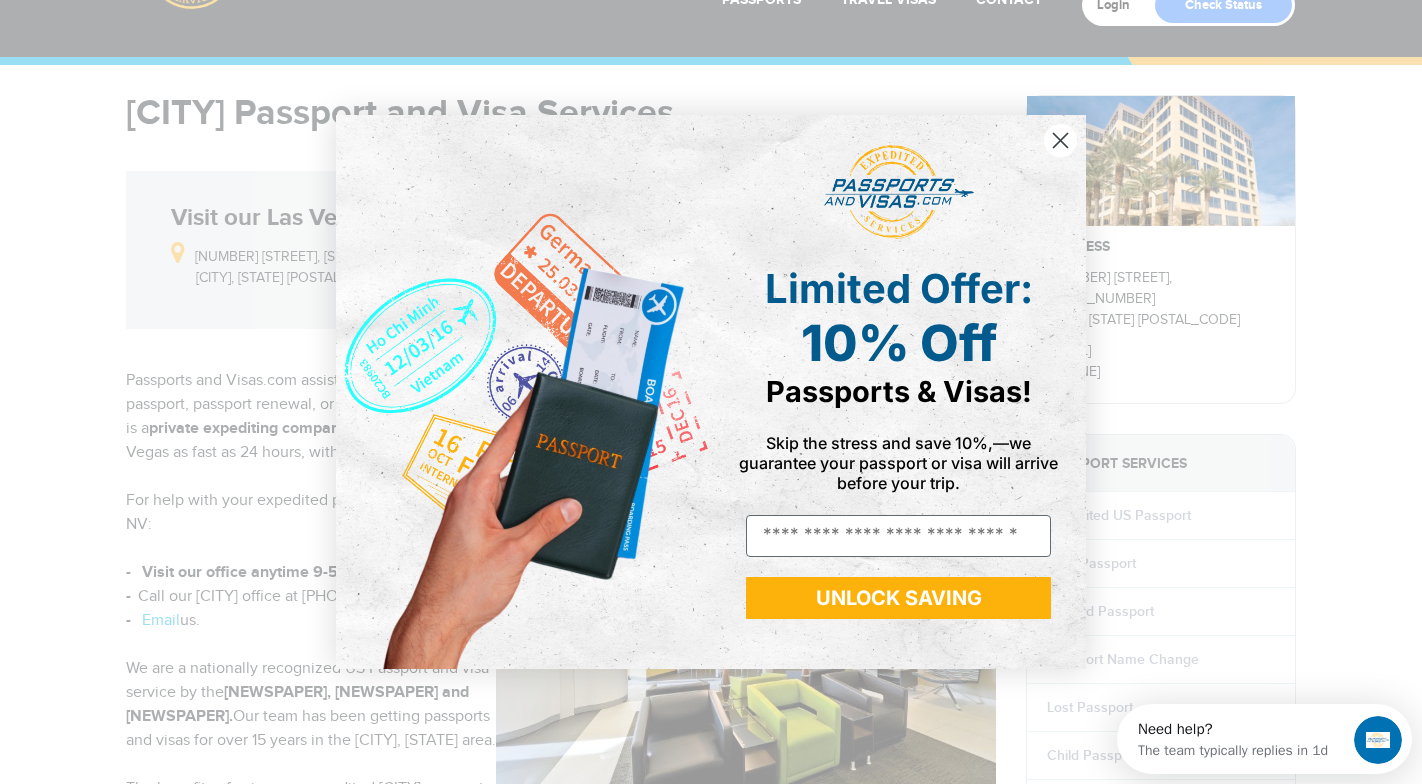 click 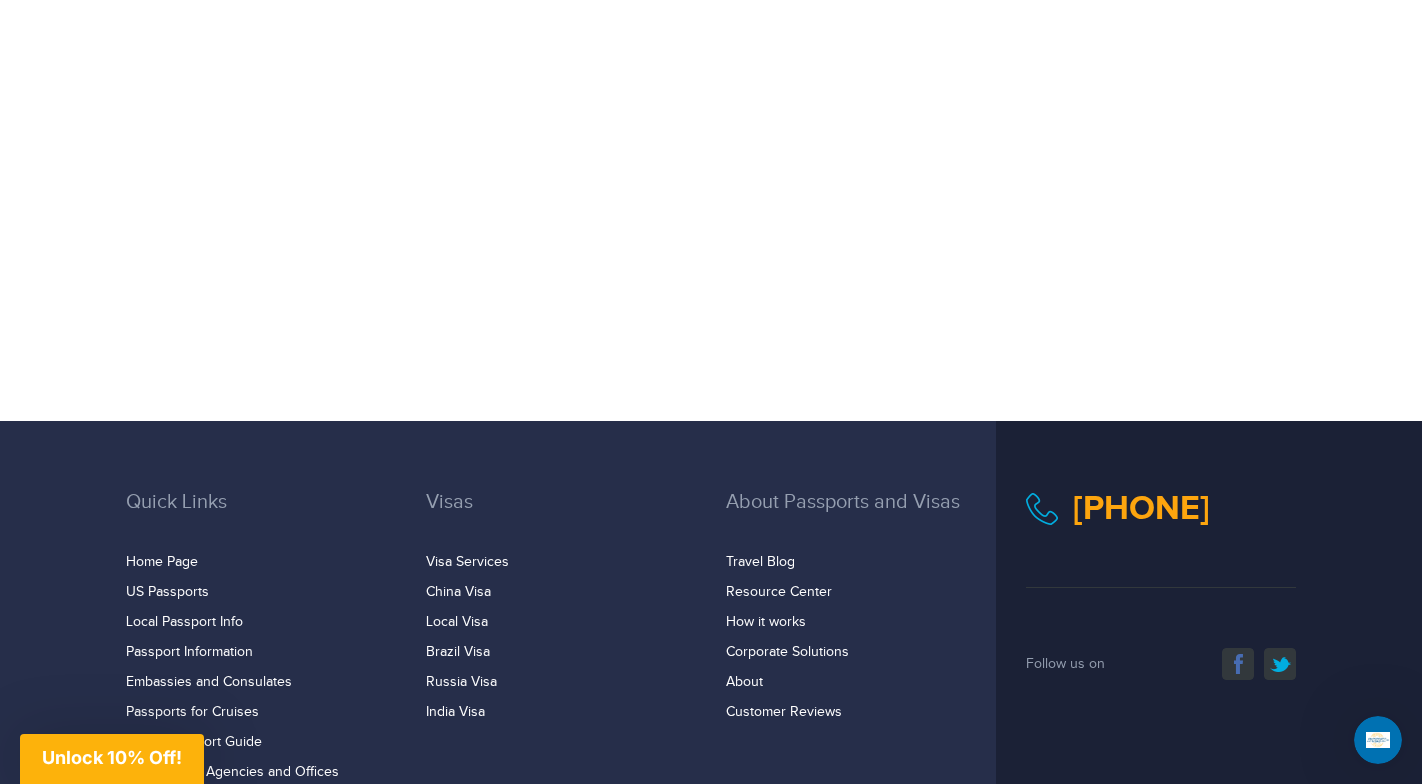 scroll, scrollTop: 1560, scrollLeft: 0, axis: vertical 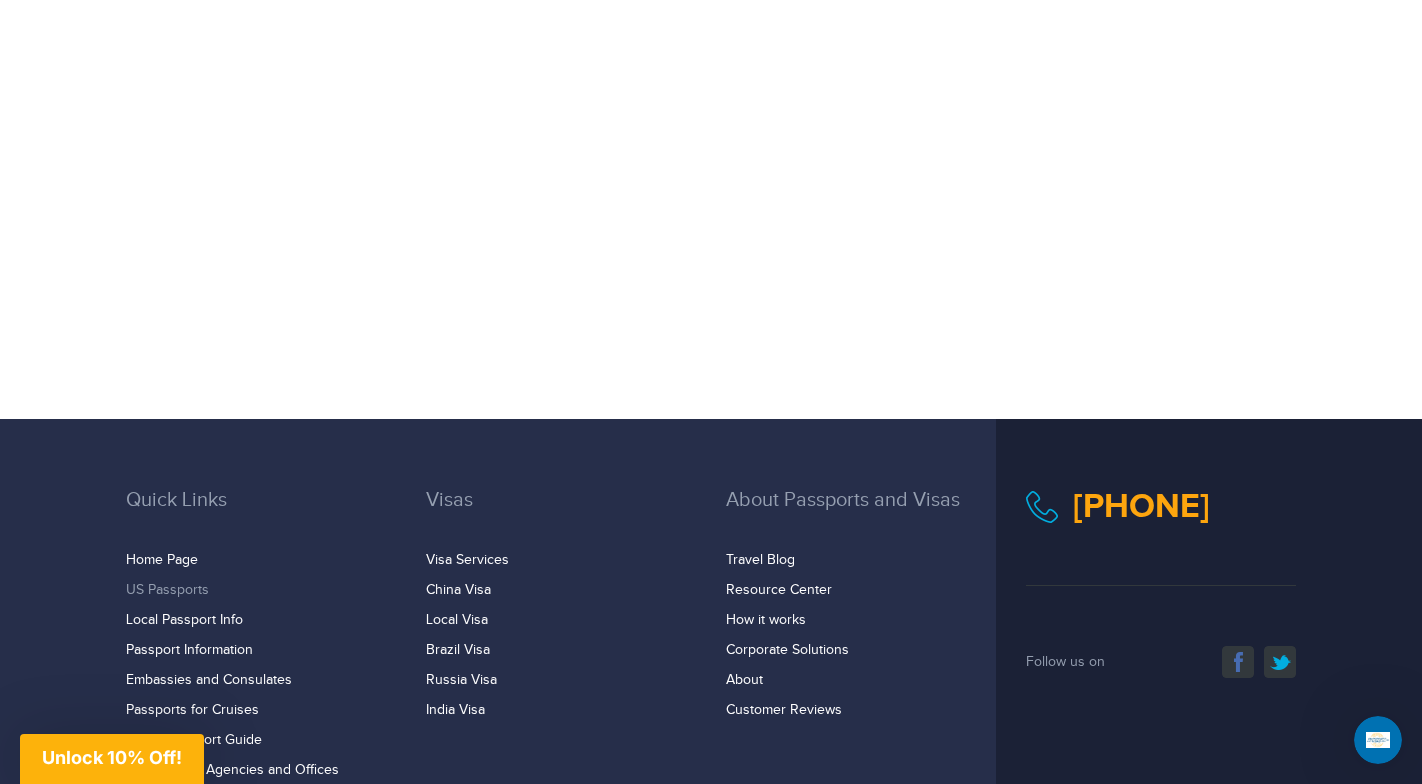 click on "US Passports" at bounding box center (167, 590) 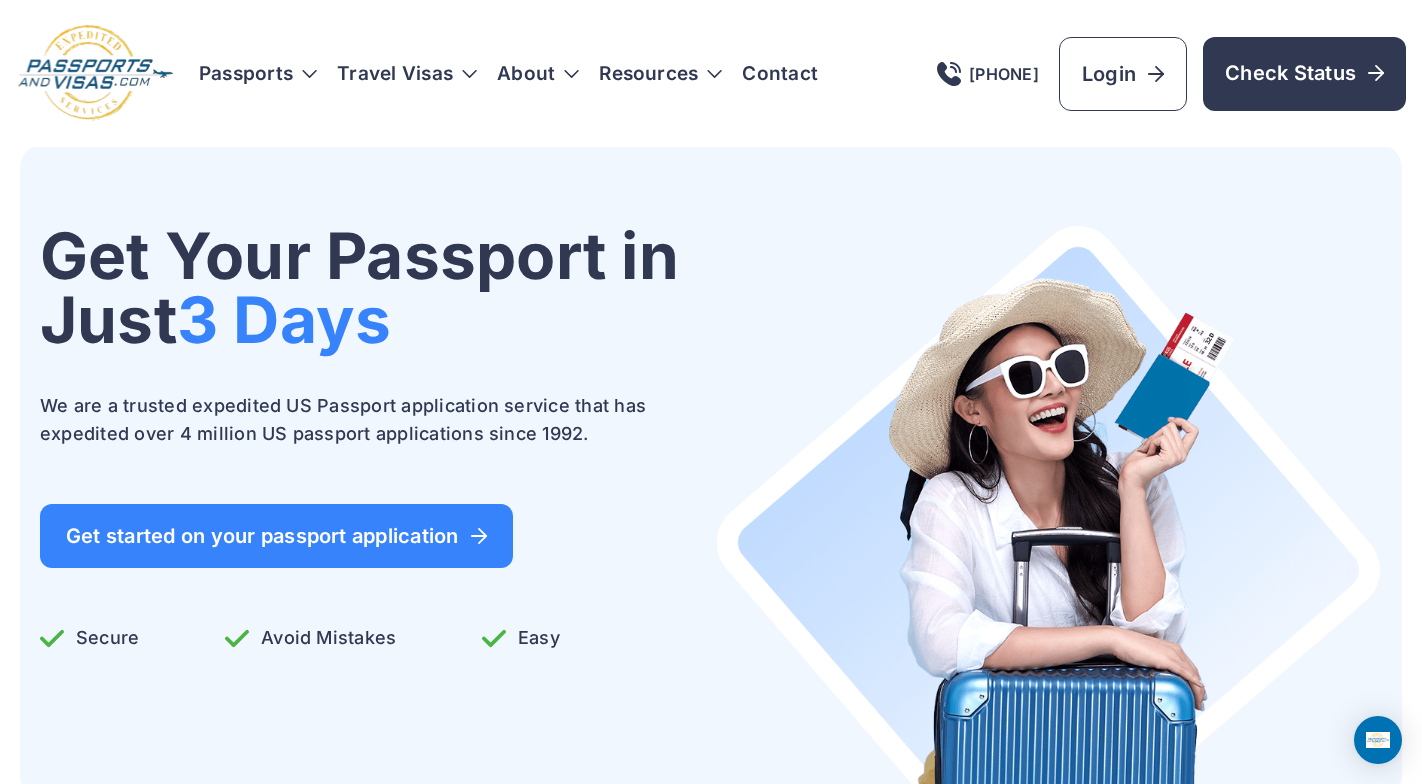scroll, scrollTop: 0, scrollLeft: 0, axis: both 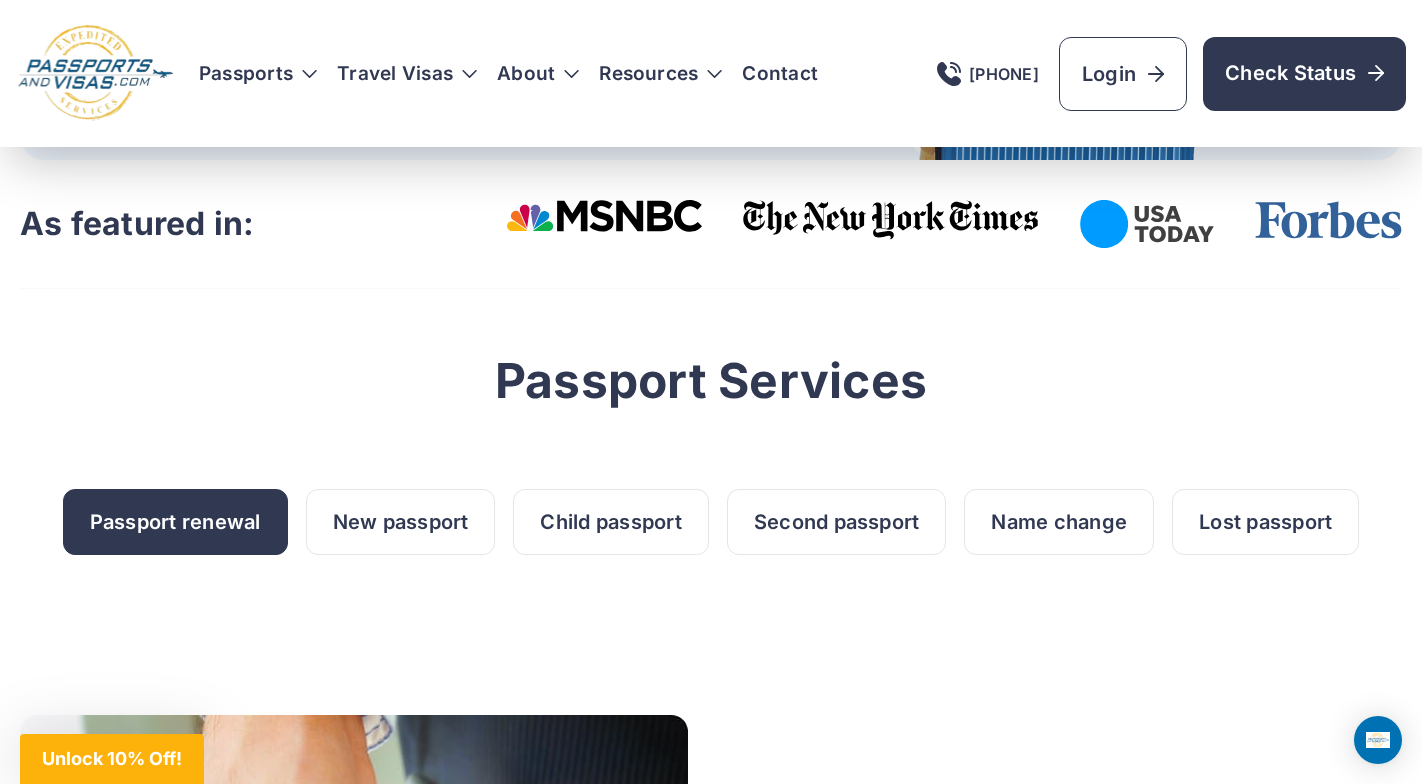 click on "Passport renewal" at bounding box center [175, 522] 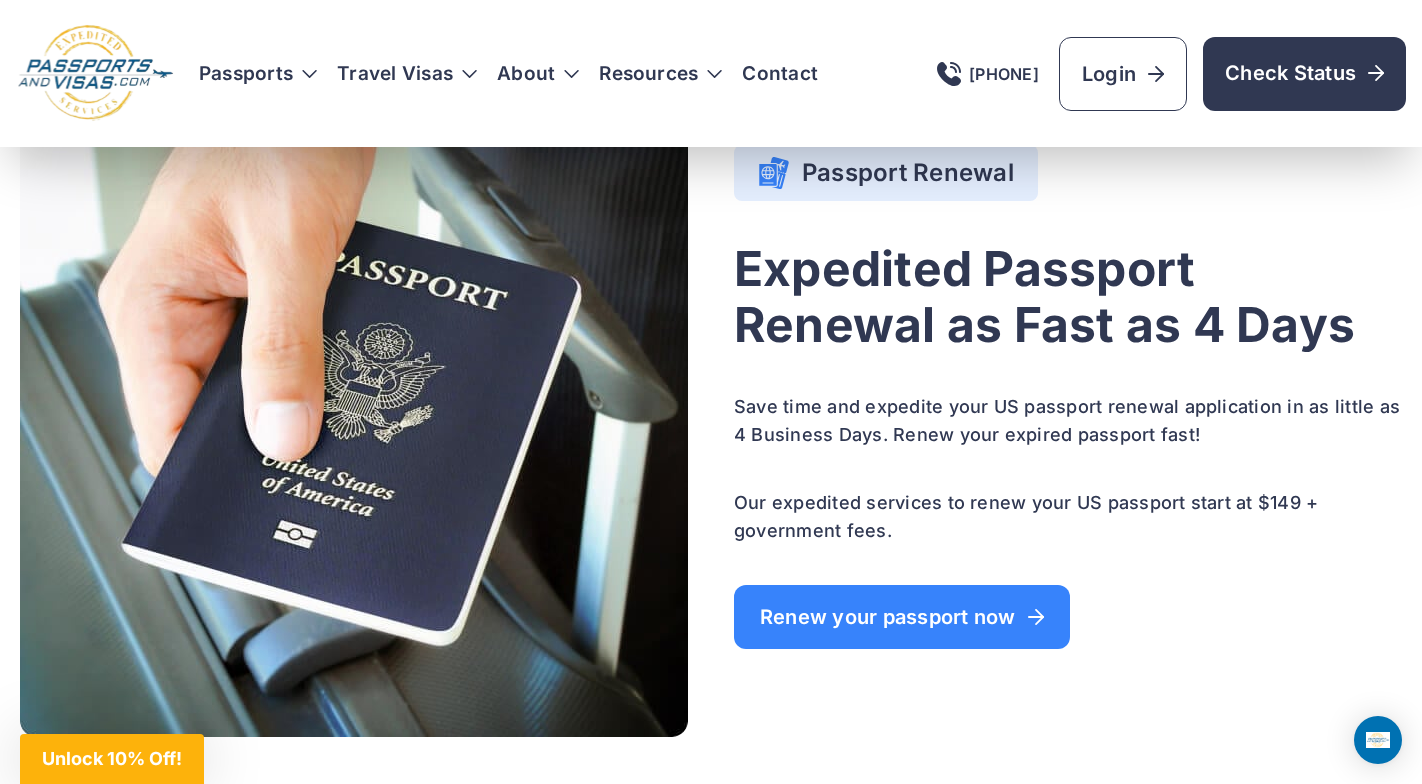 scroll, scrollTop: 1299, scrollLeft: 0, axis: vertical 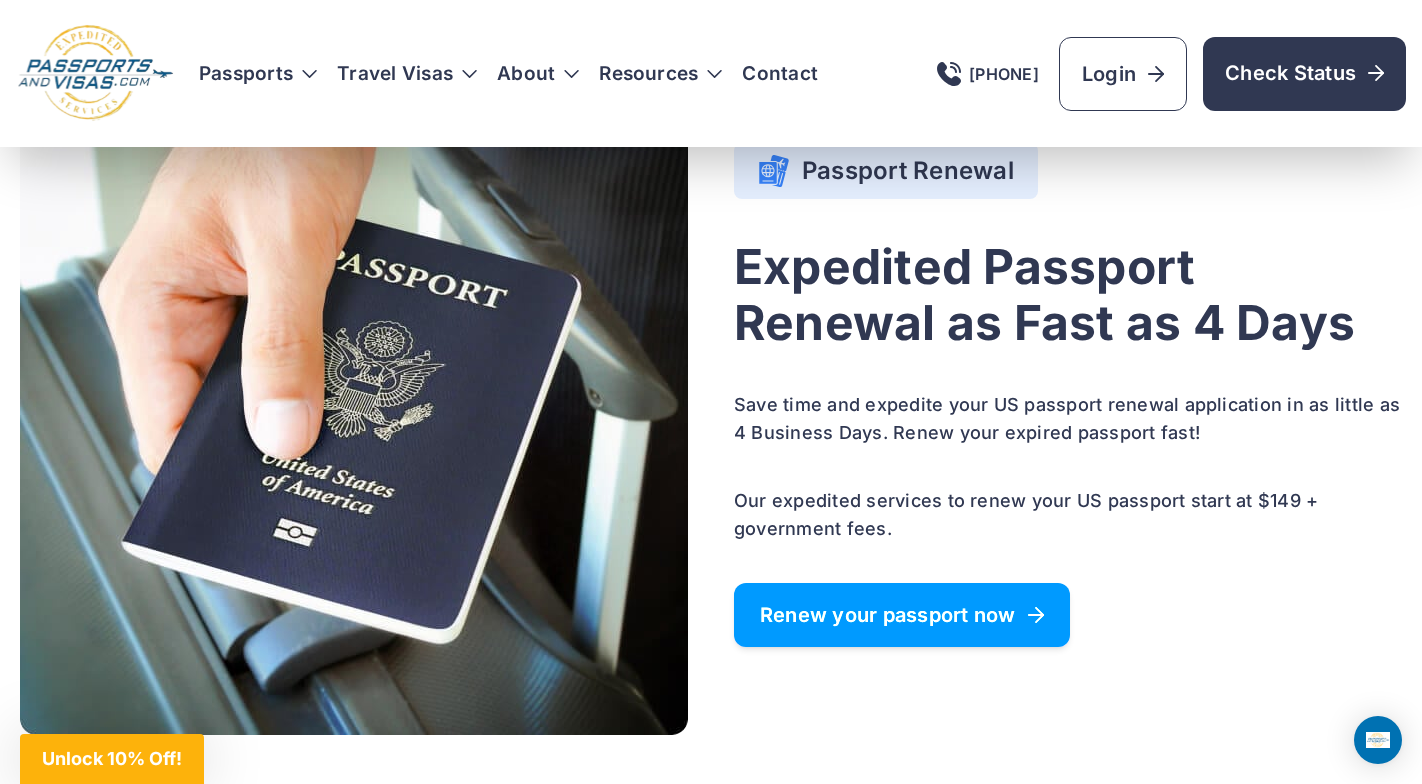 click on "Renew your passport now" at bounding box center (902, 615) 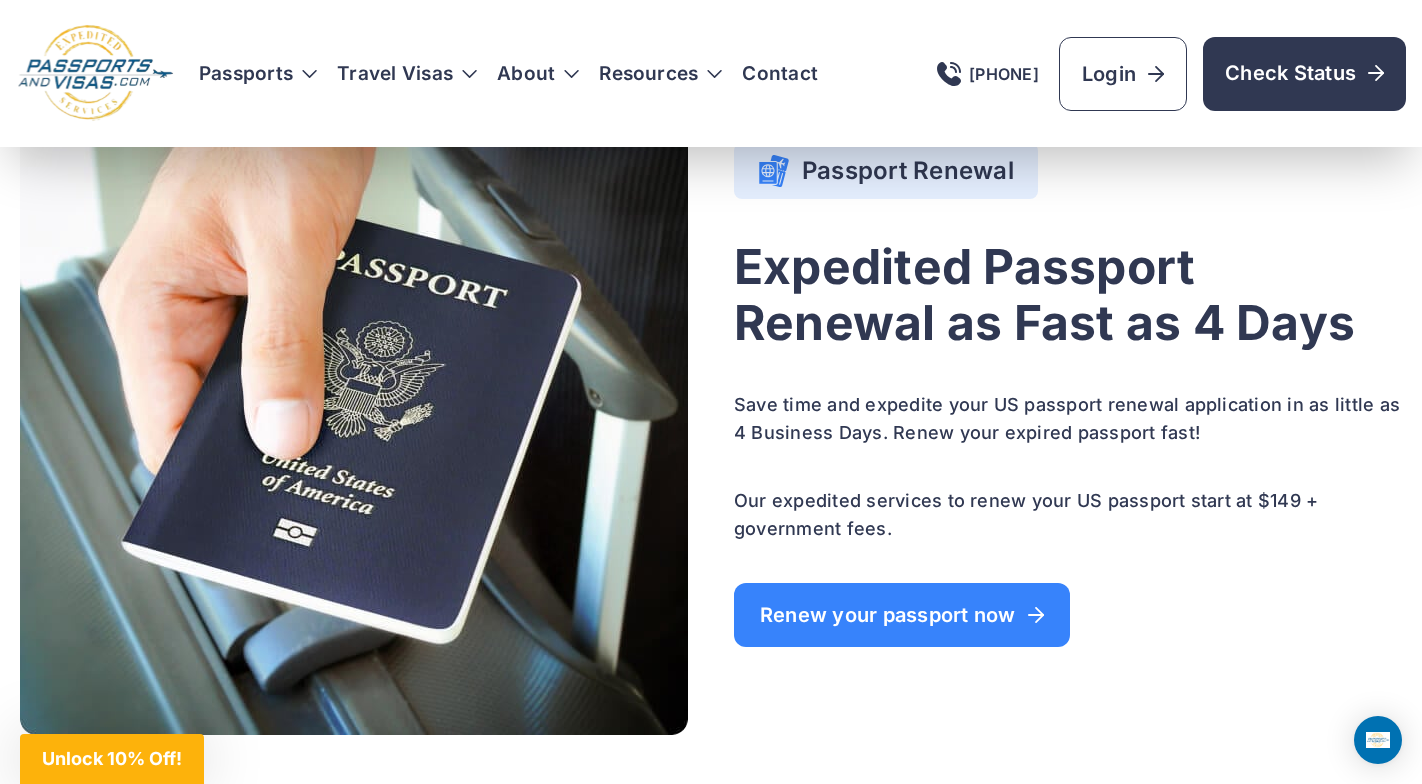 scroll, scrollTop: 1306, scrollLeft: 0, axis: vertical 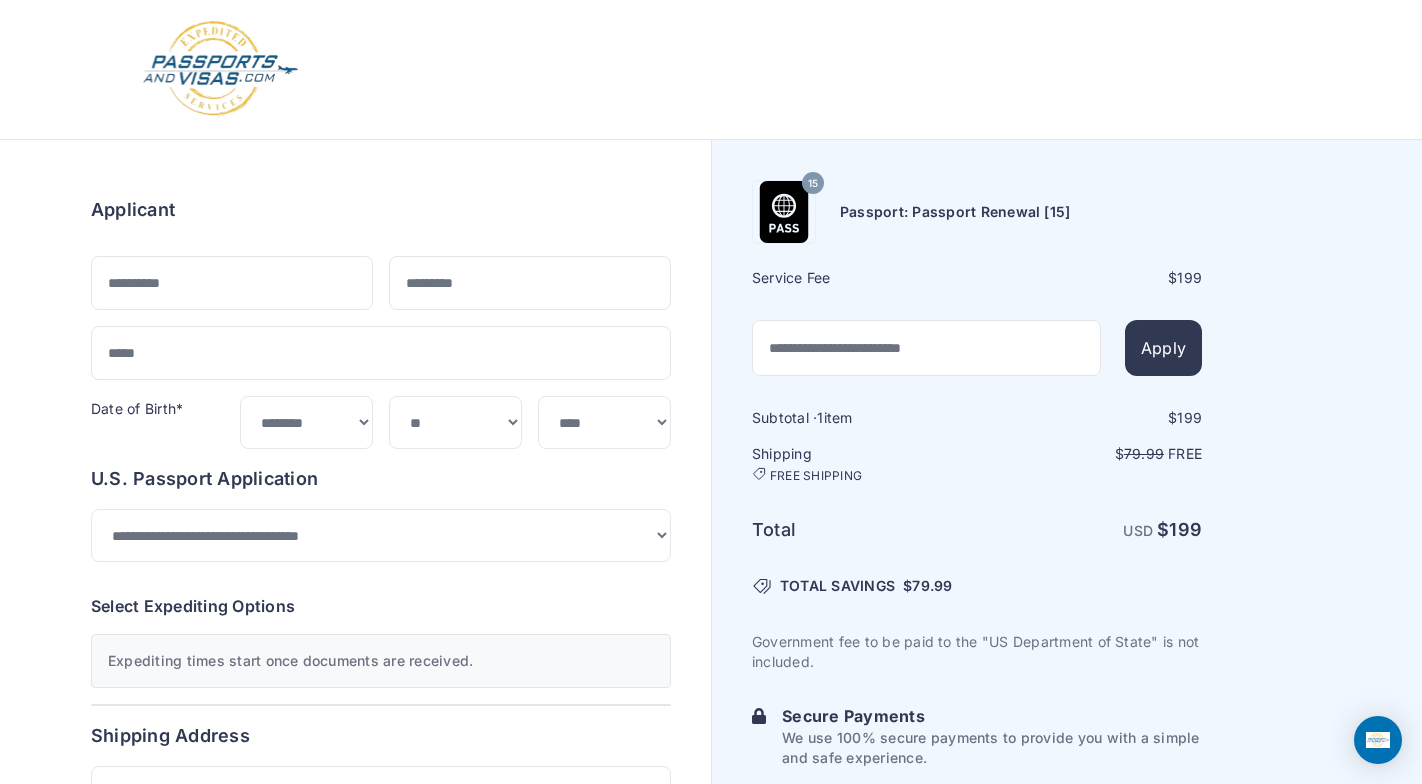 click on "Order summary
$ 199
15
199 1 199 79.99 Free $" at bounding box center (381, 852) 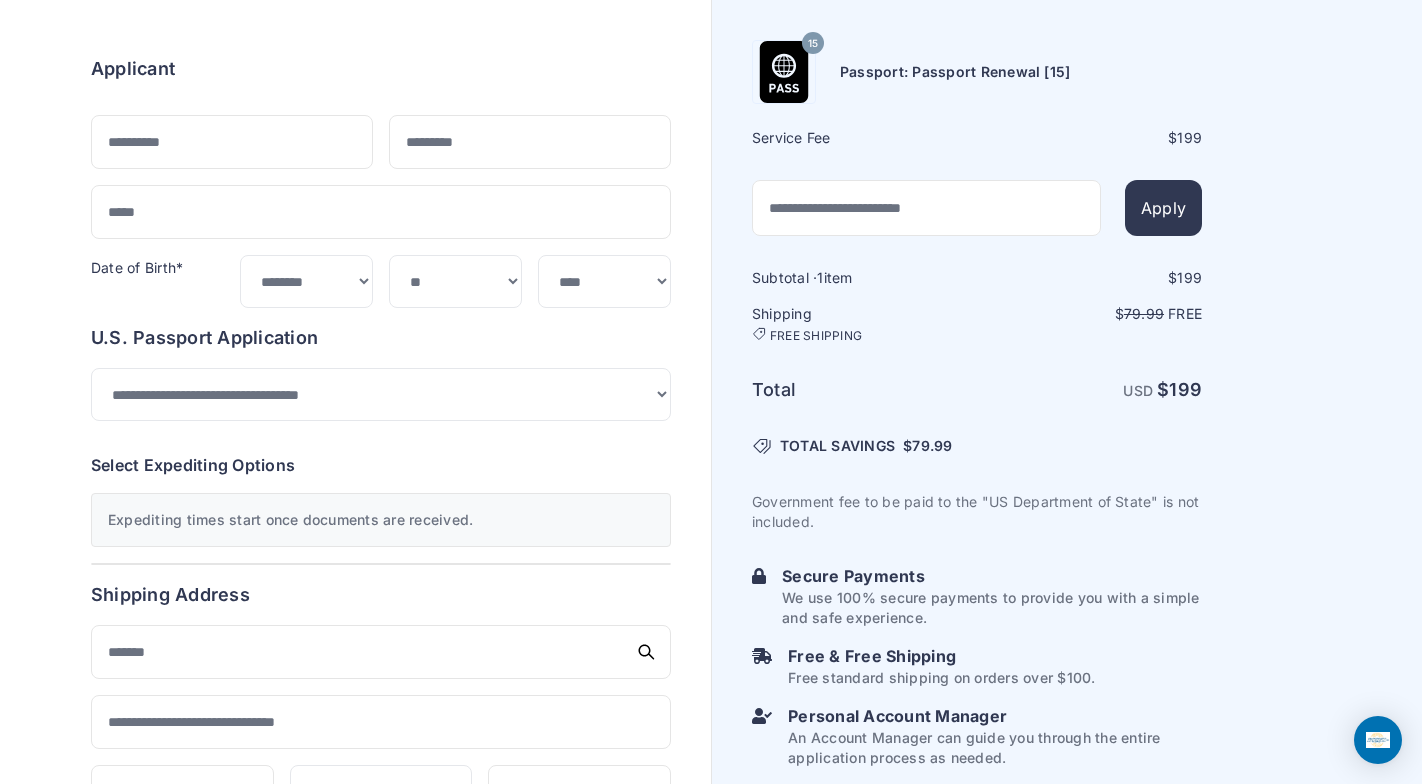 scroll, scrollTop: 140, scrollLeft: 0, axis: vertical 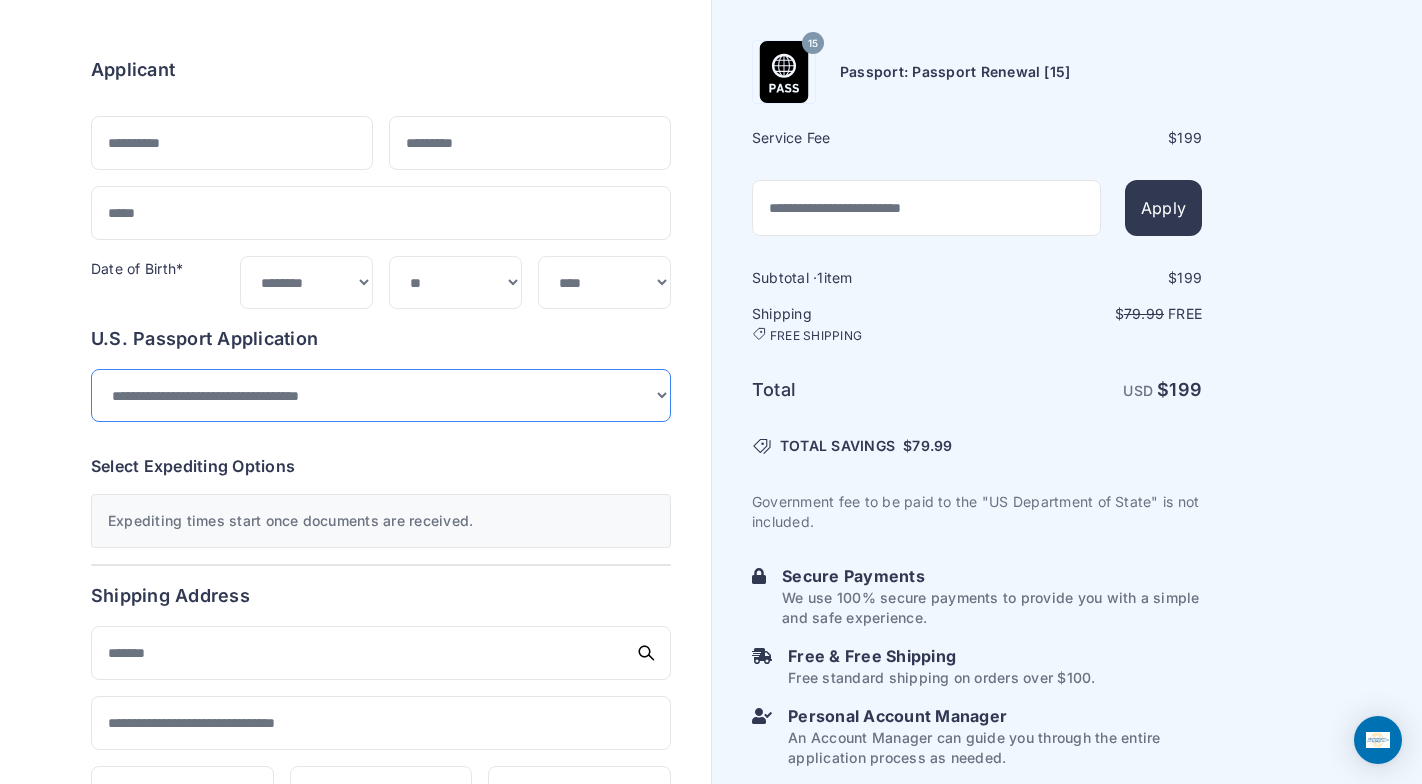 click on "**********" at bounding box center (381, 395) 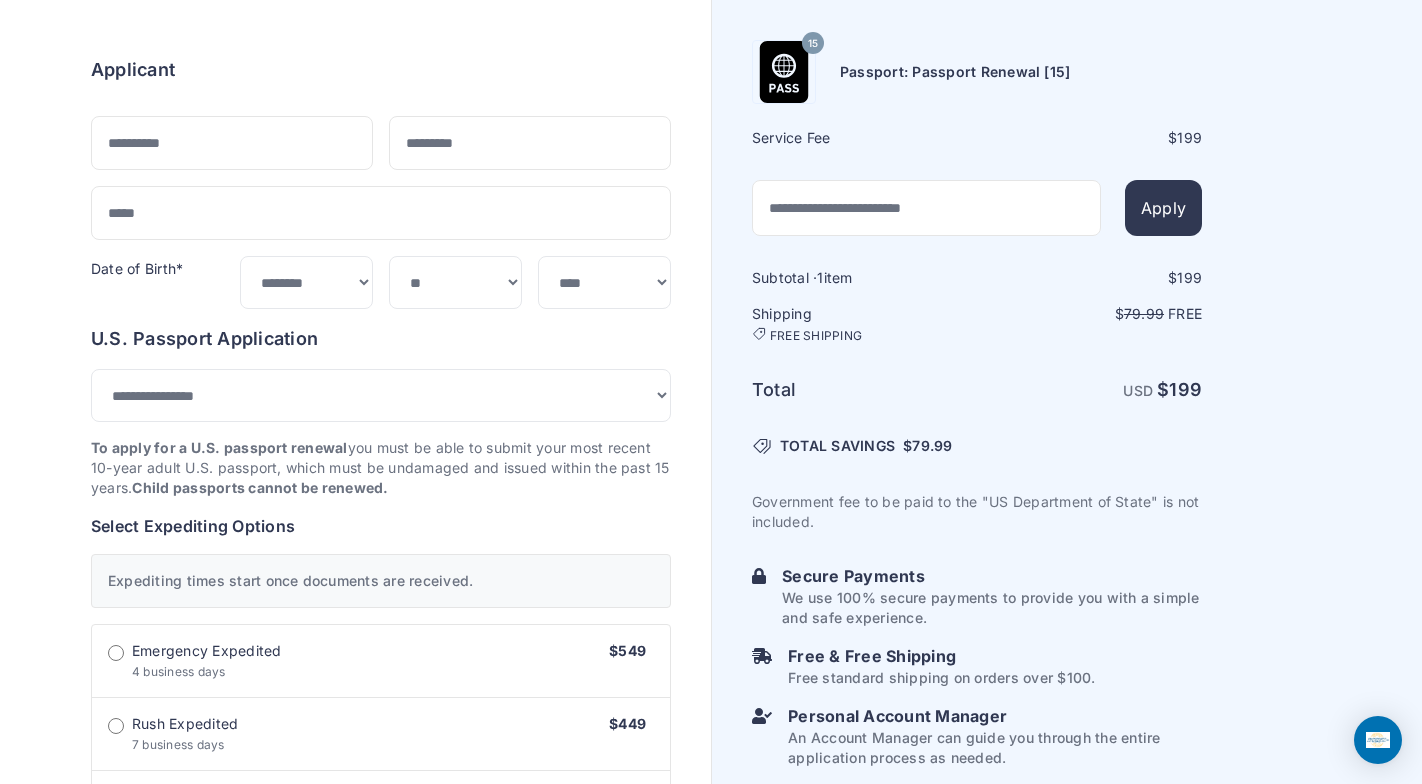 click on "Order summary
$ 199
15
199 1 199 79.99 Free $" at bounding box center (381, 888) 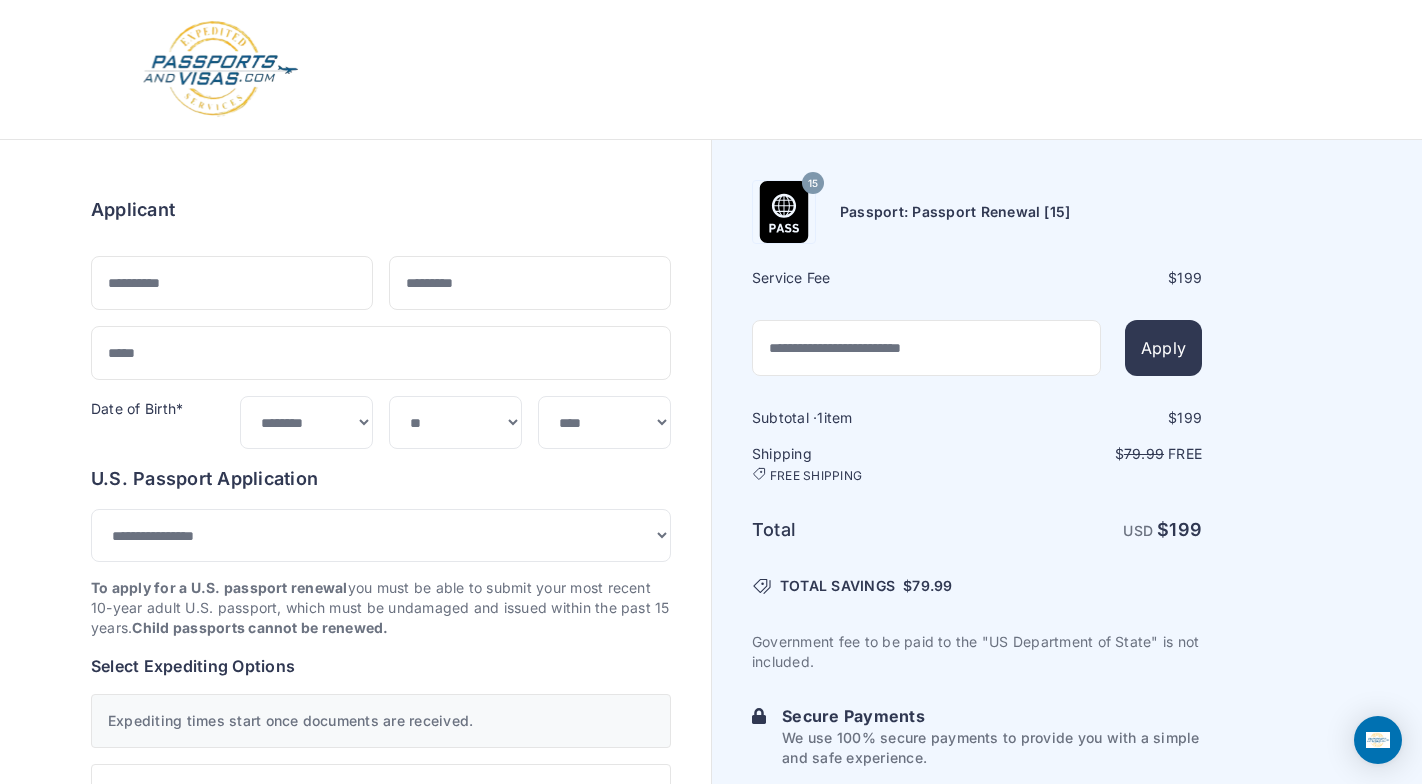scroll, scrollTop: 0, scrollLeft: 0, axis: both 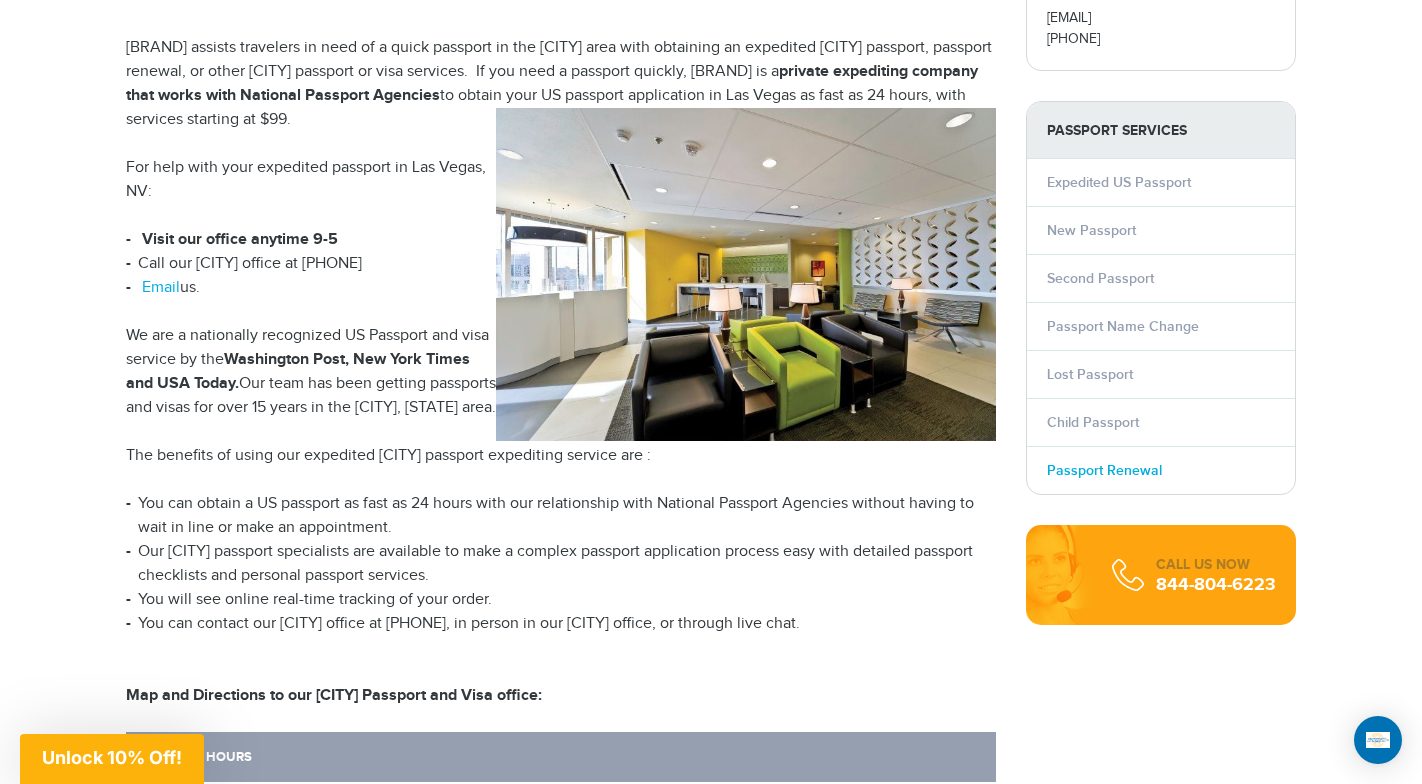 click on "Passport Renewal" at bounding box center [1104, 470] 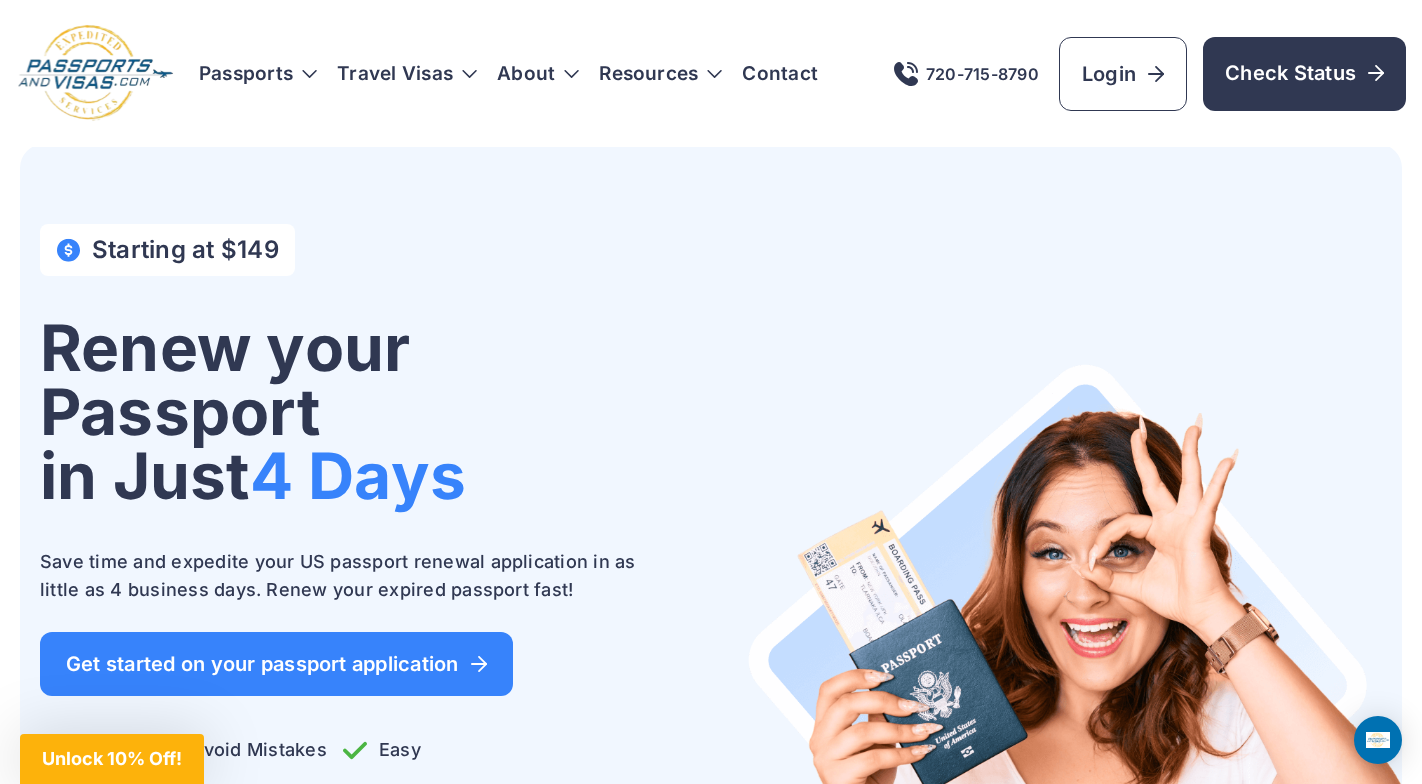 scroll, scrollTop: 0, scrollLeft: 0, axis: both 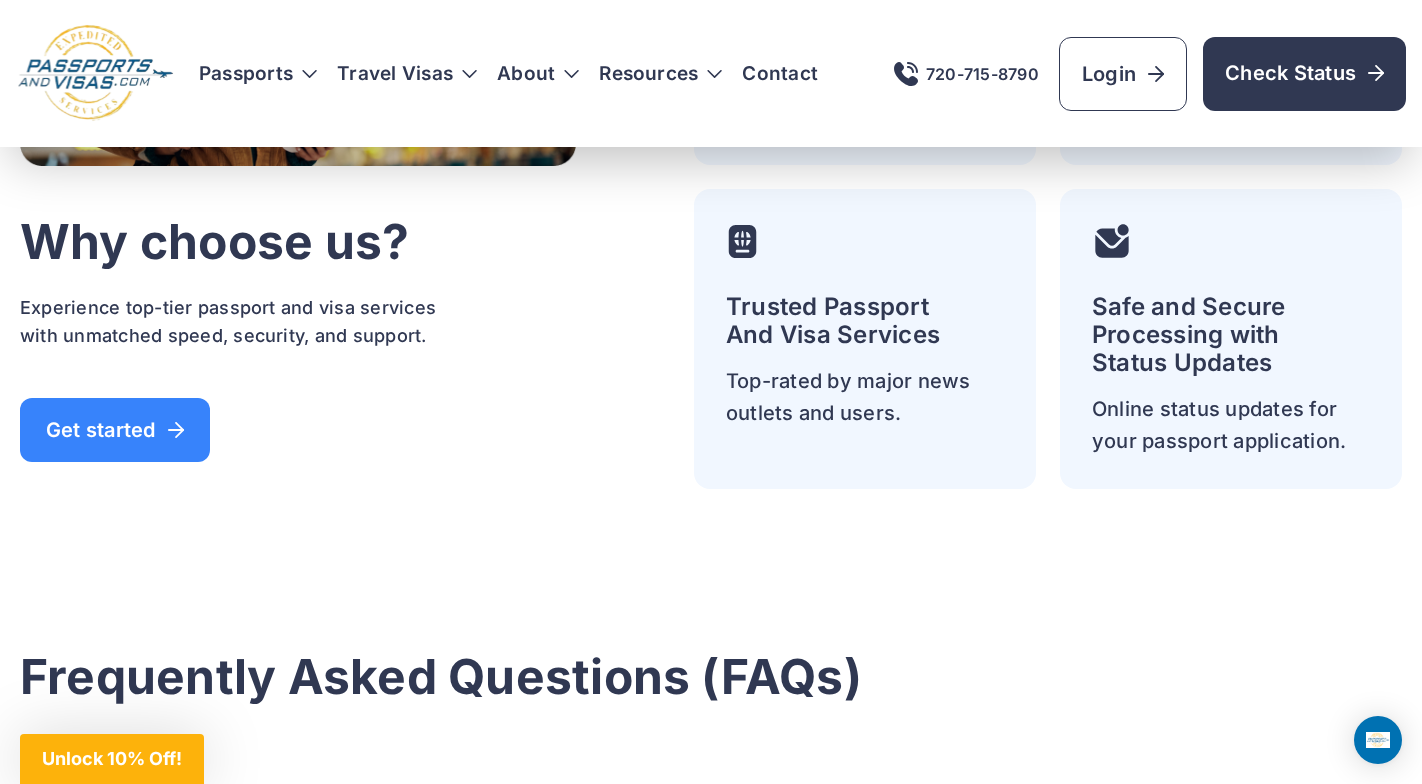 click on "Unlock 10% Off!" at bounding box center (112, 759) 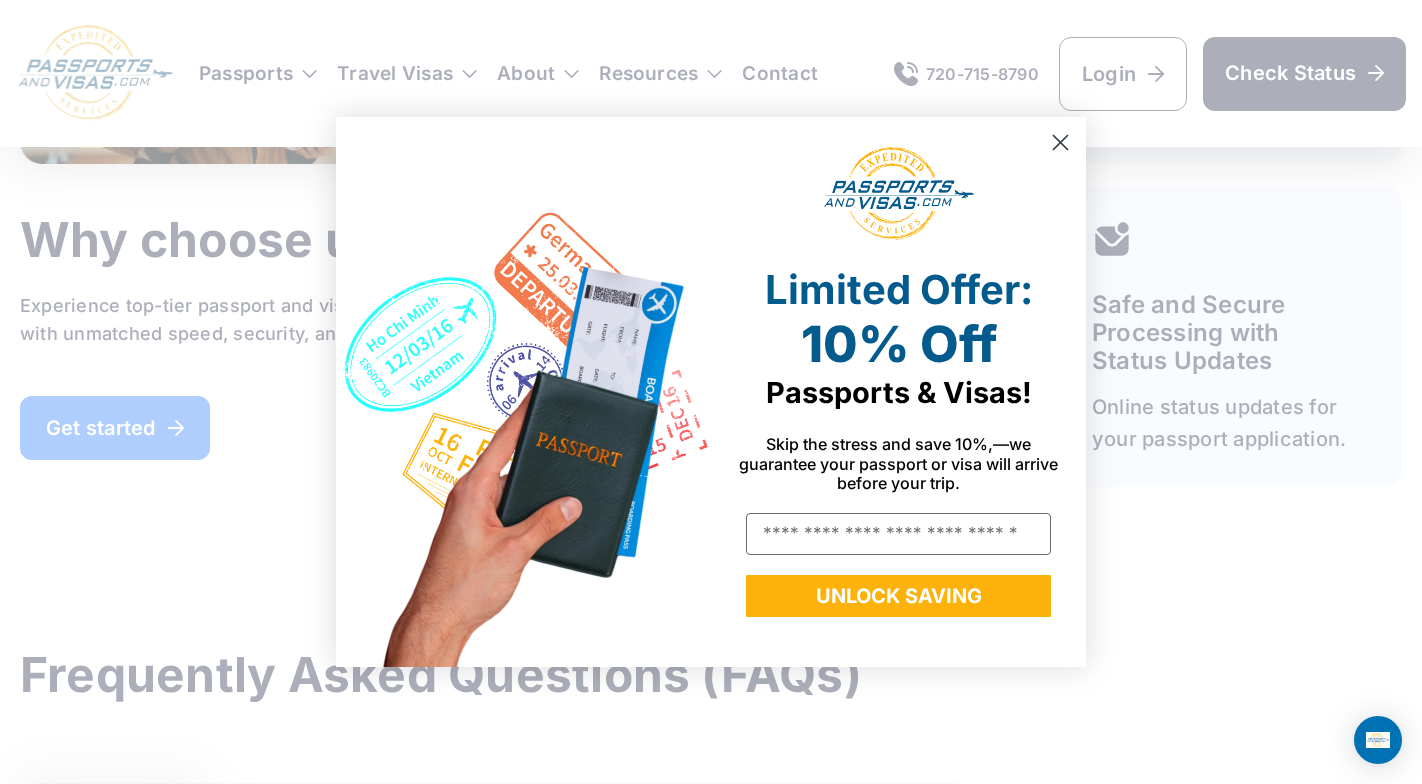 scroll, scrollTop: 6159, scrollLeft: 0, axis: vertical 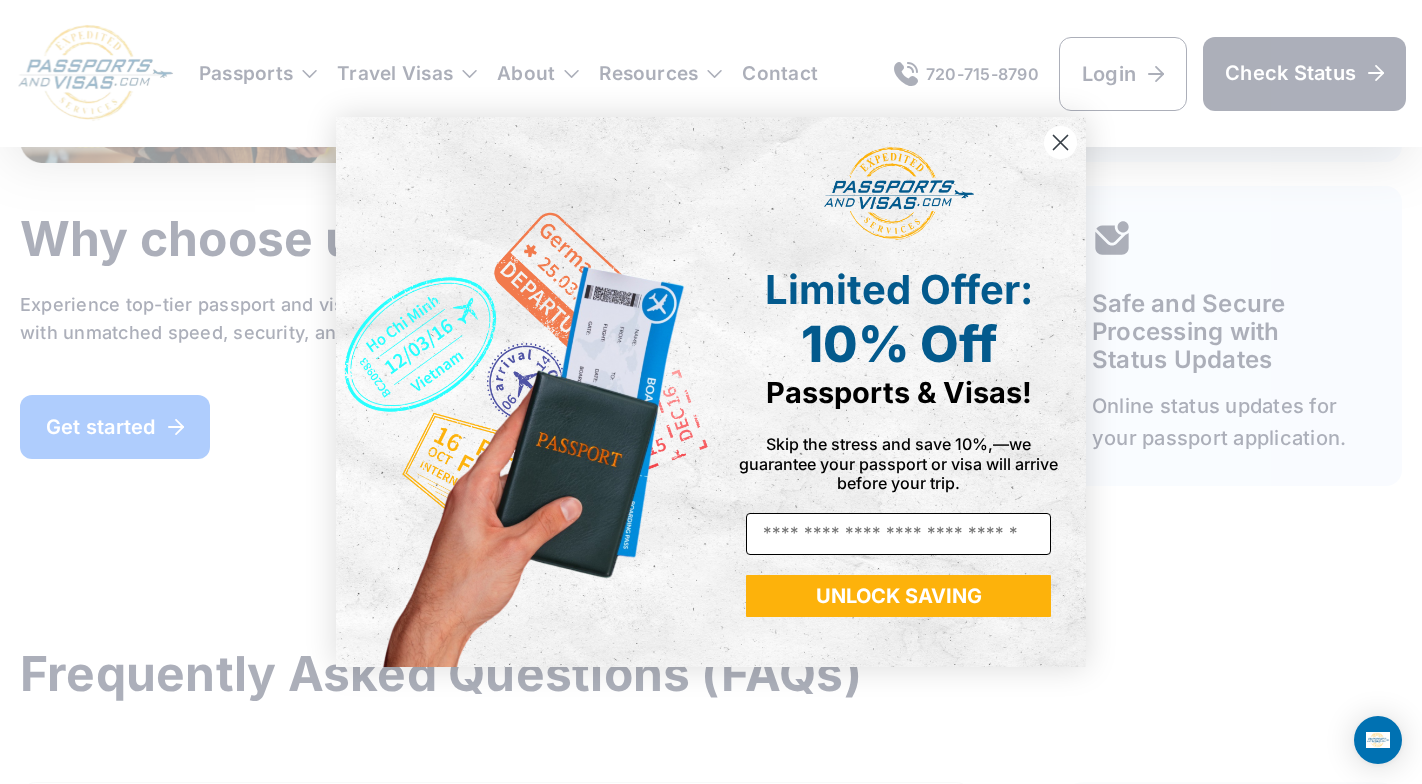click on "Email" at bounding box center [898, 534] 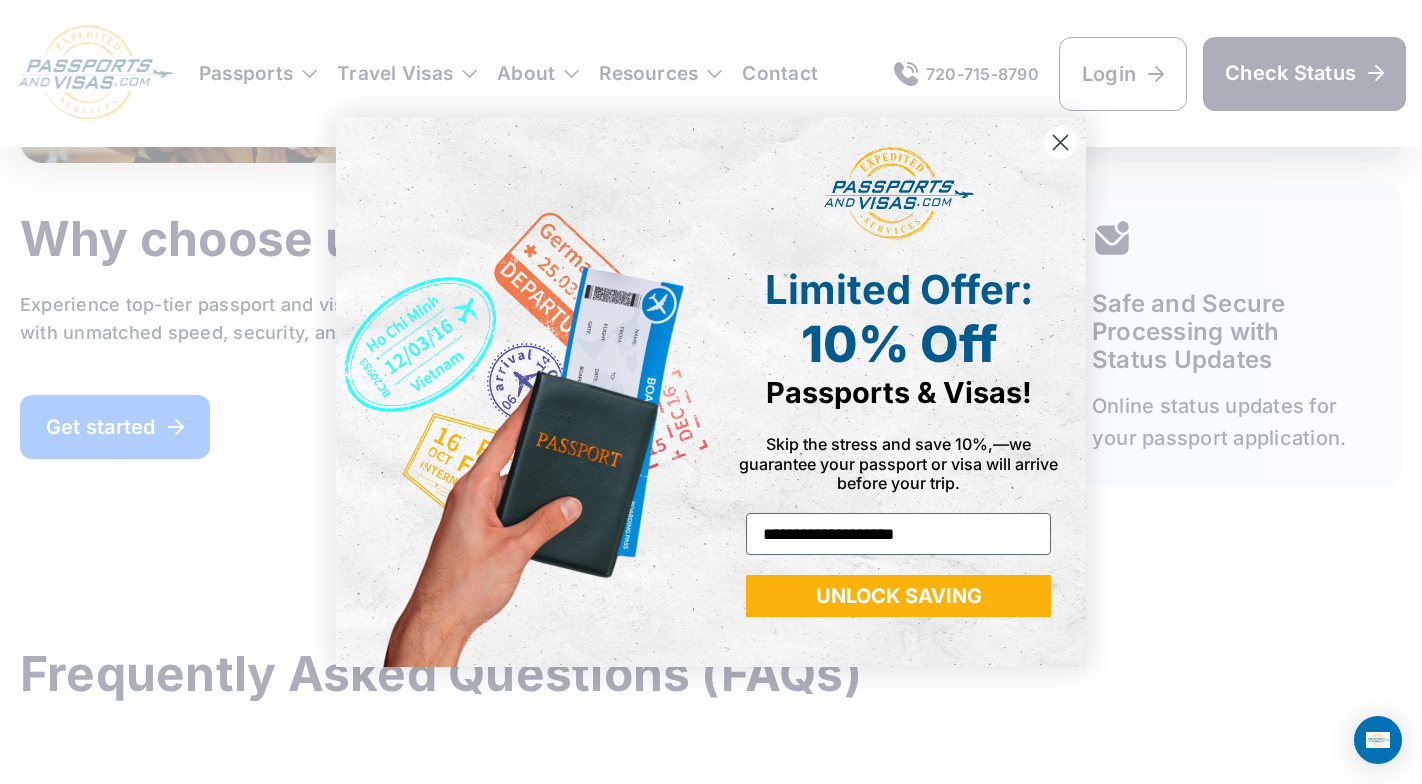 click on "UNLOCK SAVING" at bounding box center [898, 596] 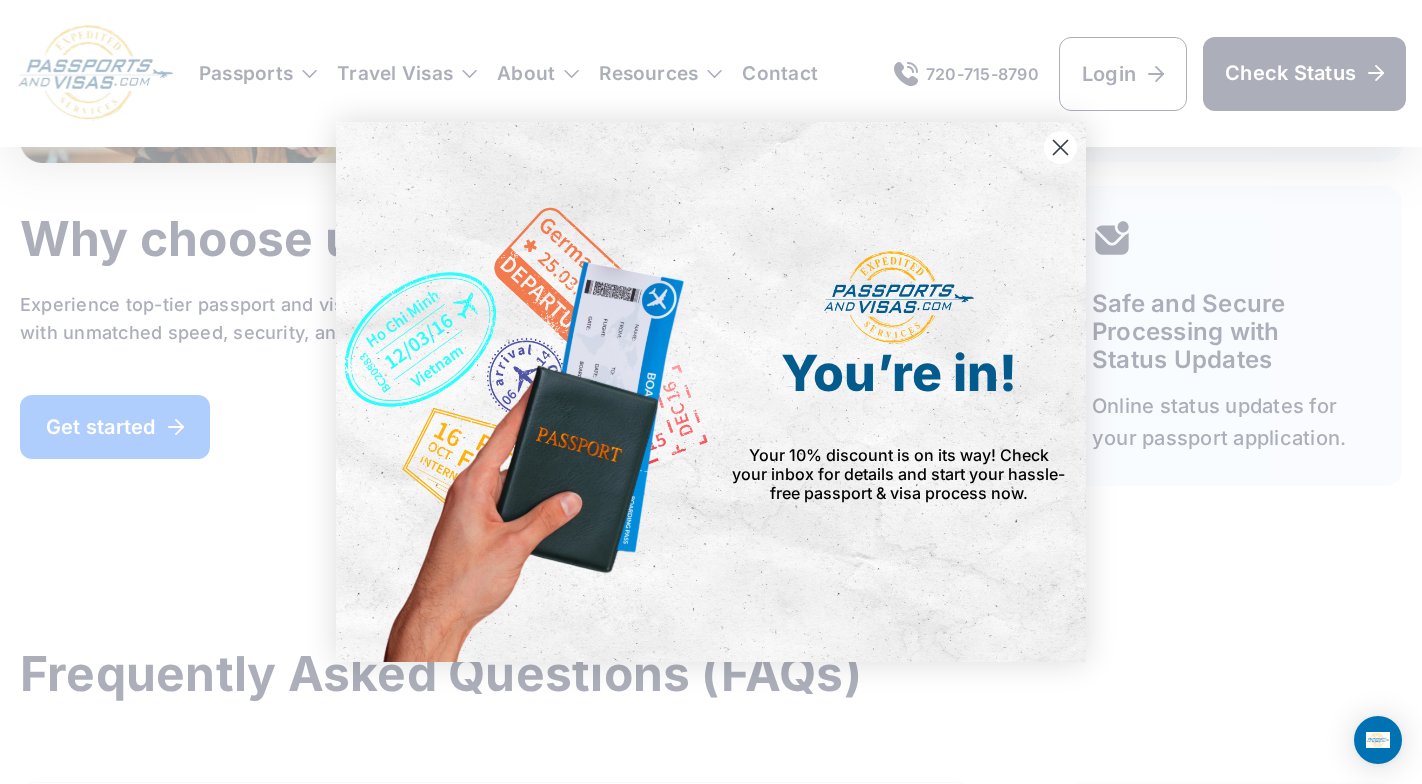 click 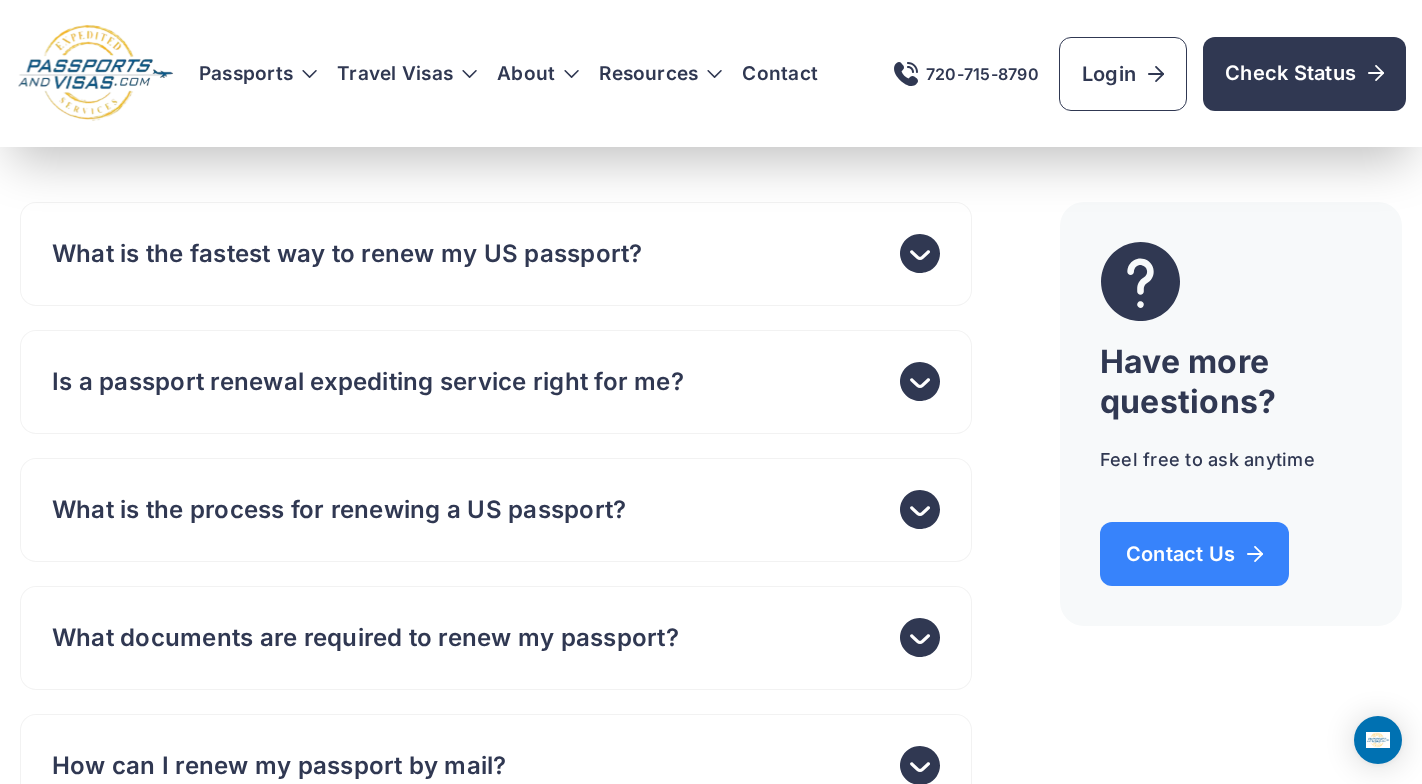 scroll, scrollTop: 6740, scrollLeft: 0, axis: vertical 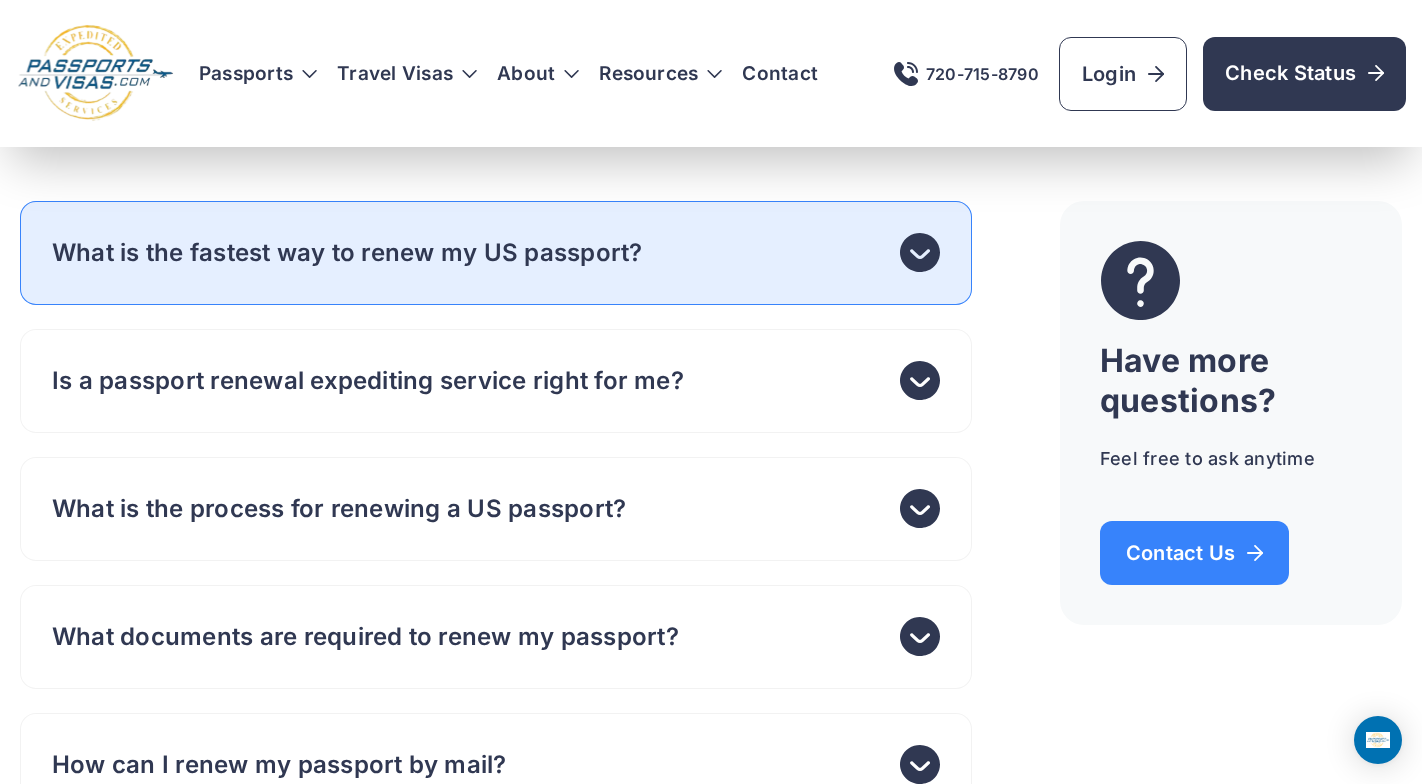 click 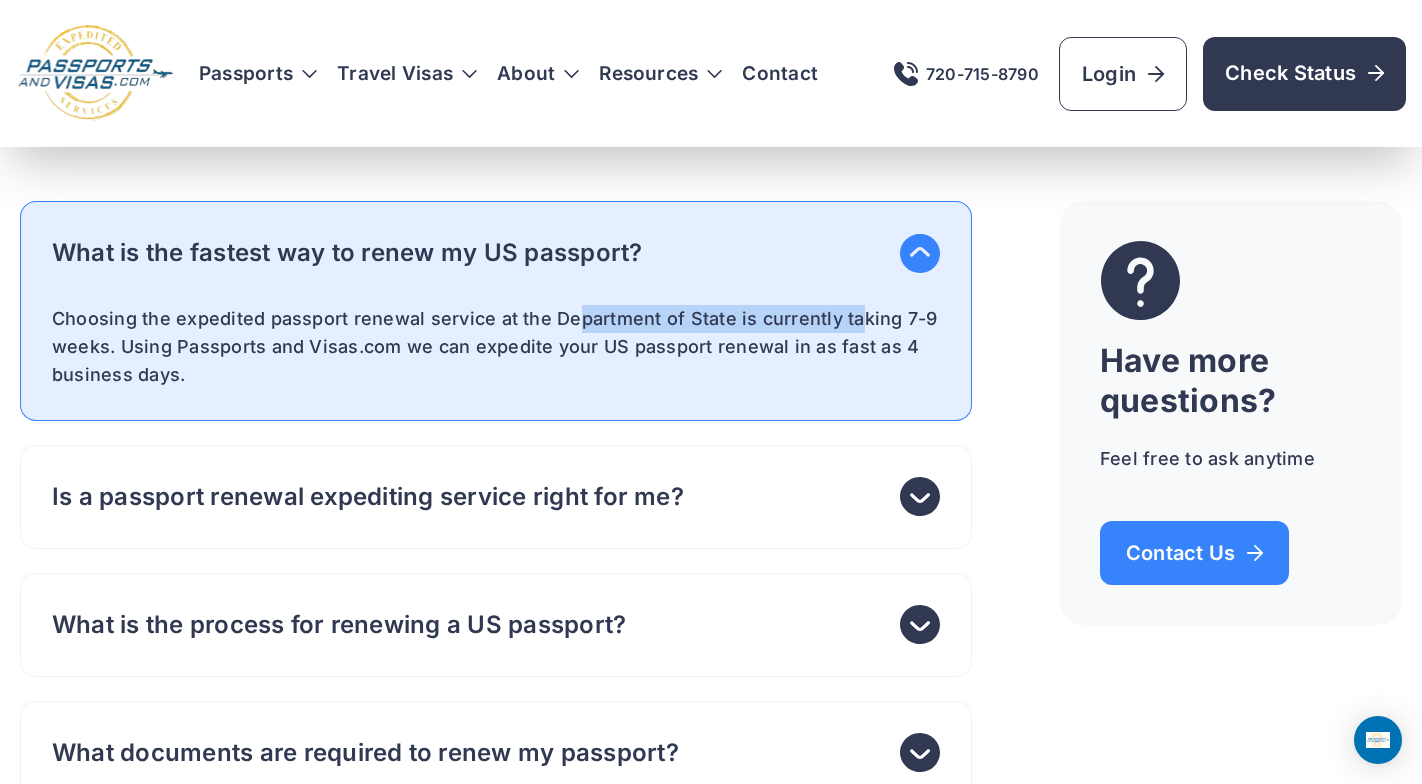 drag, startPoint x: 576, startPoint y: 349, endPoint x: 859, endPoint y: 350, distance: 283.00177 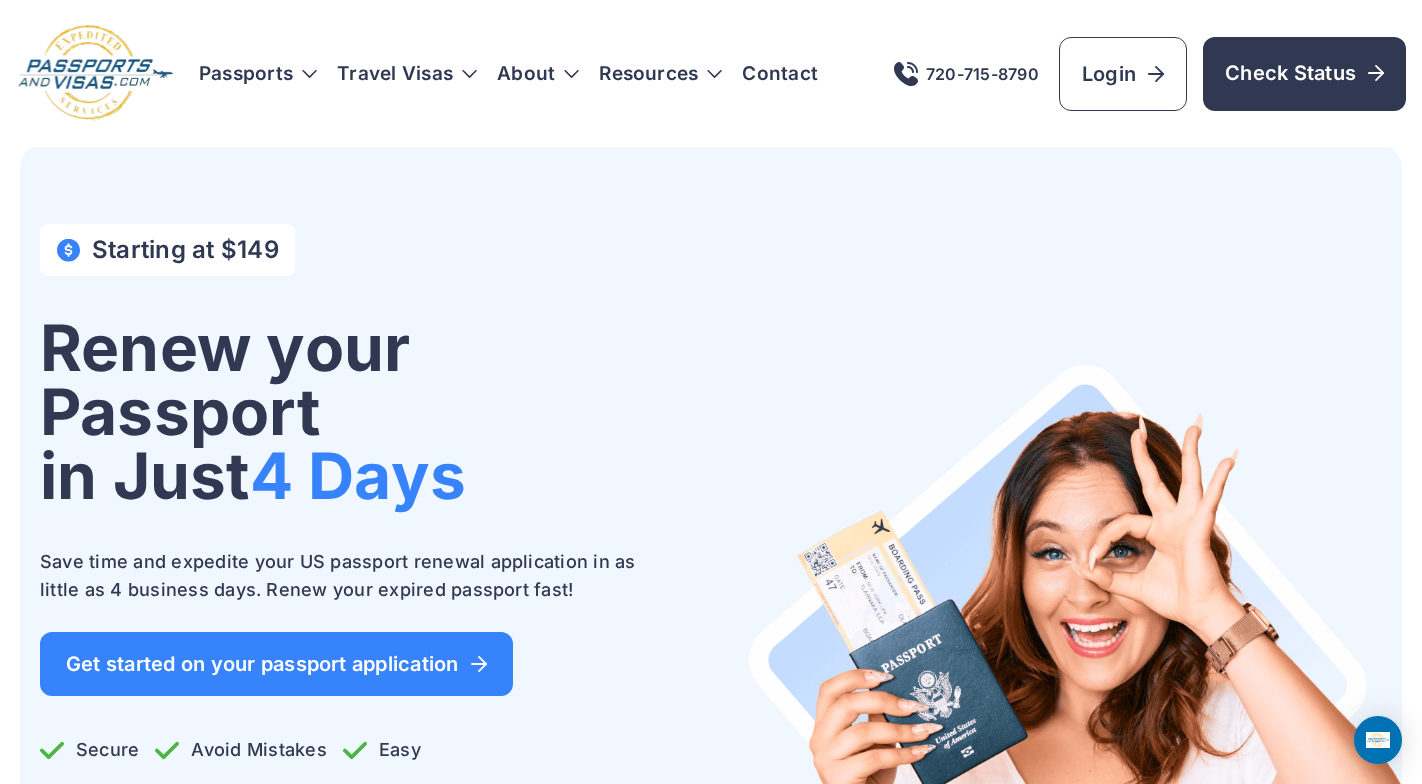 scroll, scrollTop: 0, scrollLeft: 0, axis: both 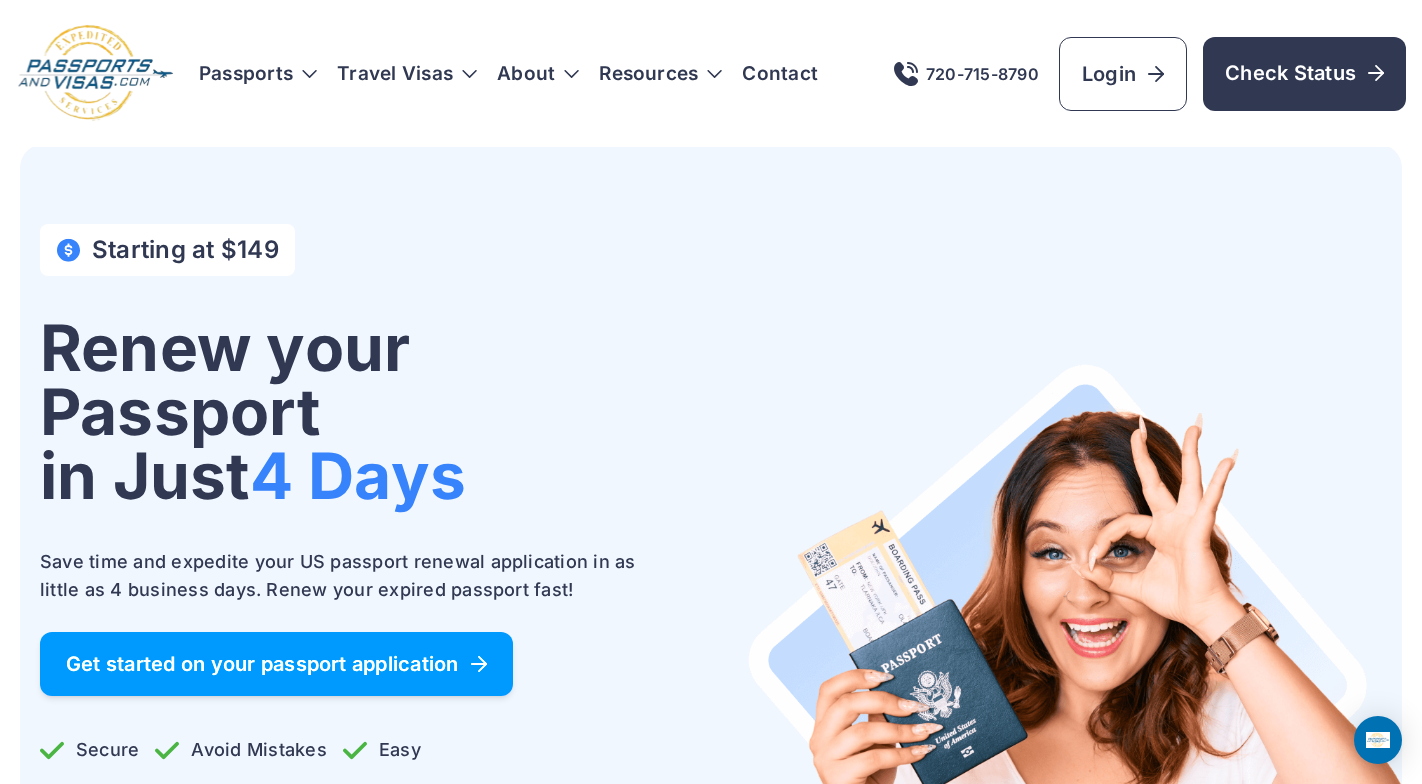 click on "Get started on your passport application" at bounding box center [276, 664] 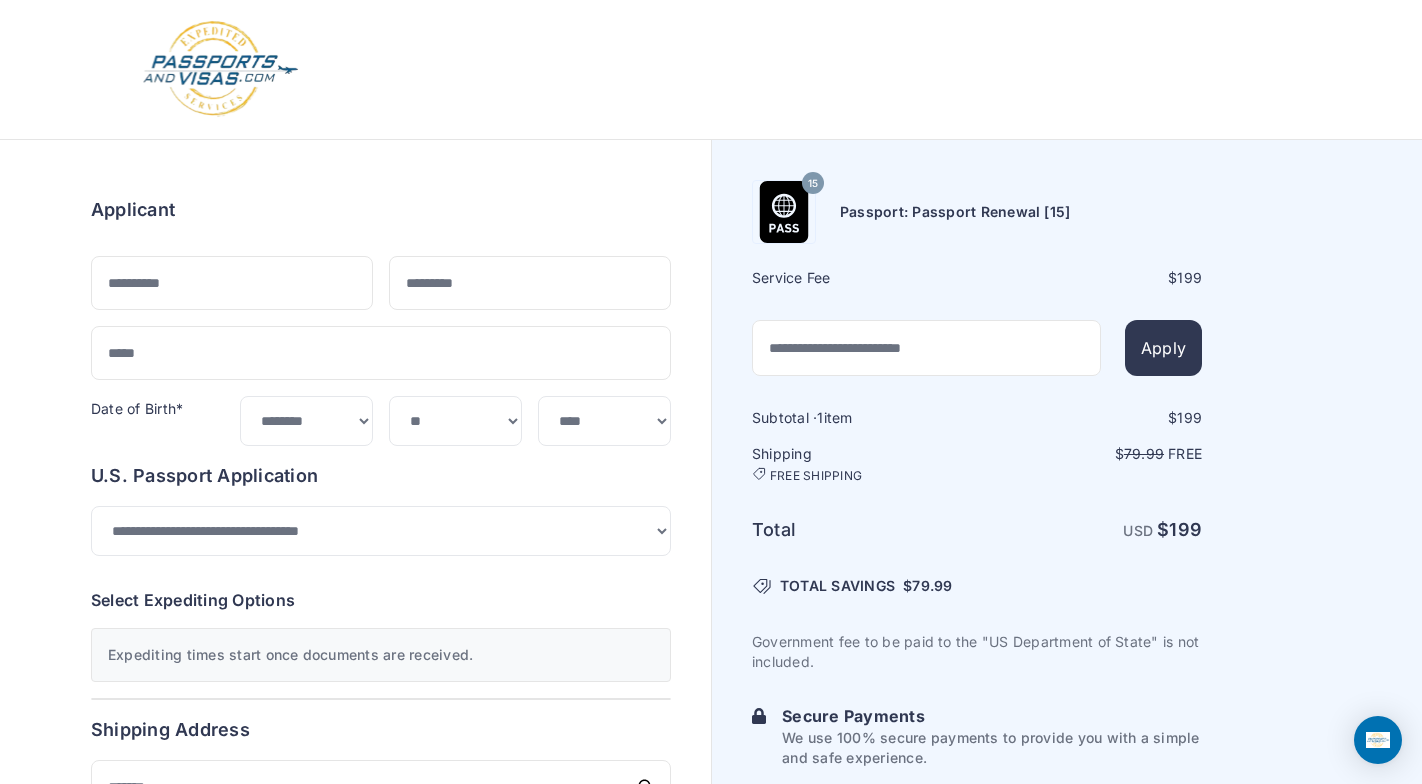 select on "**" 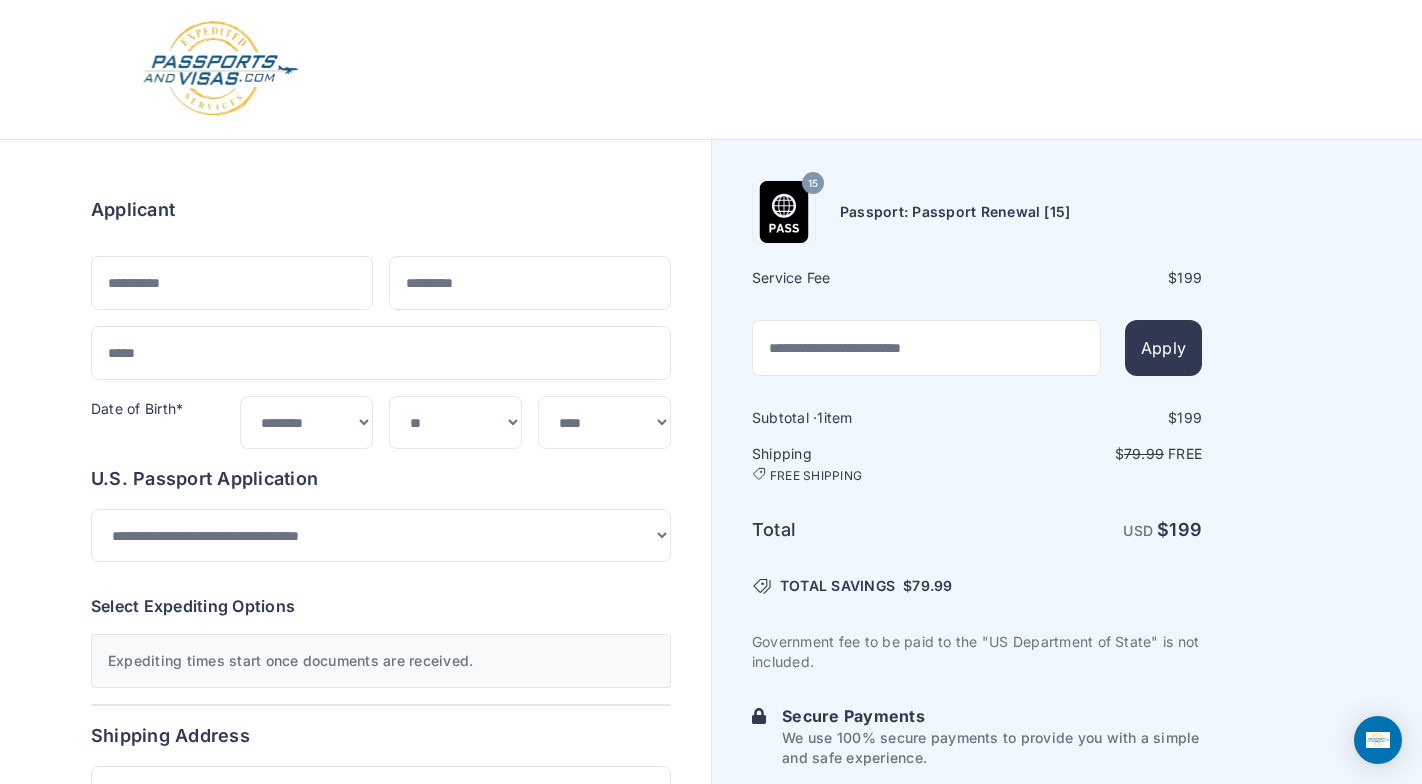 scroll, scrollTop: 0, scrollLeft: 0, axis: both 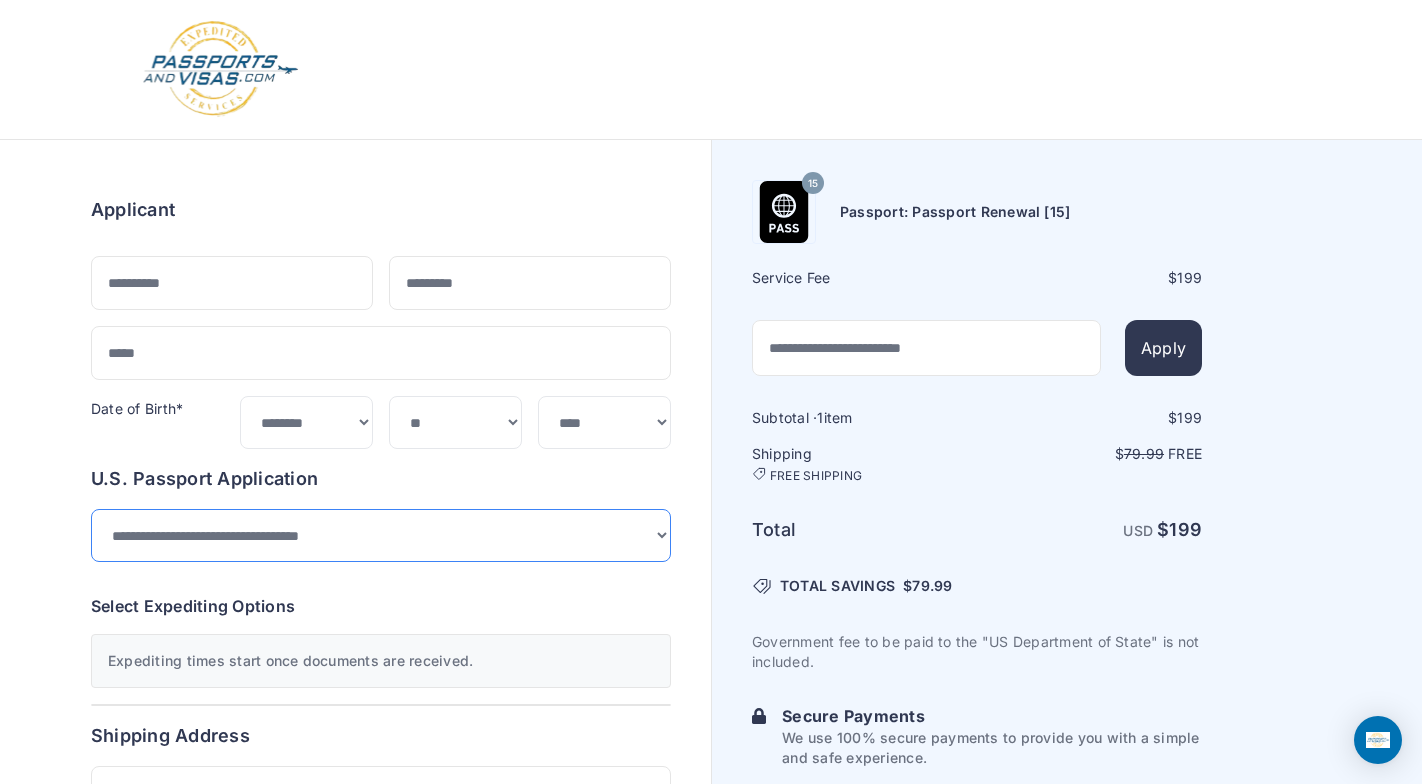 click on "**********" at bounding box center [381, 535] 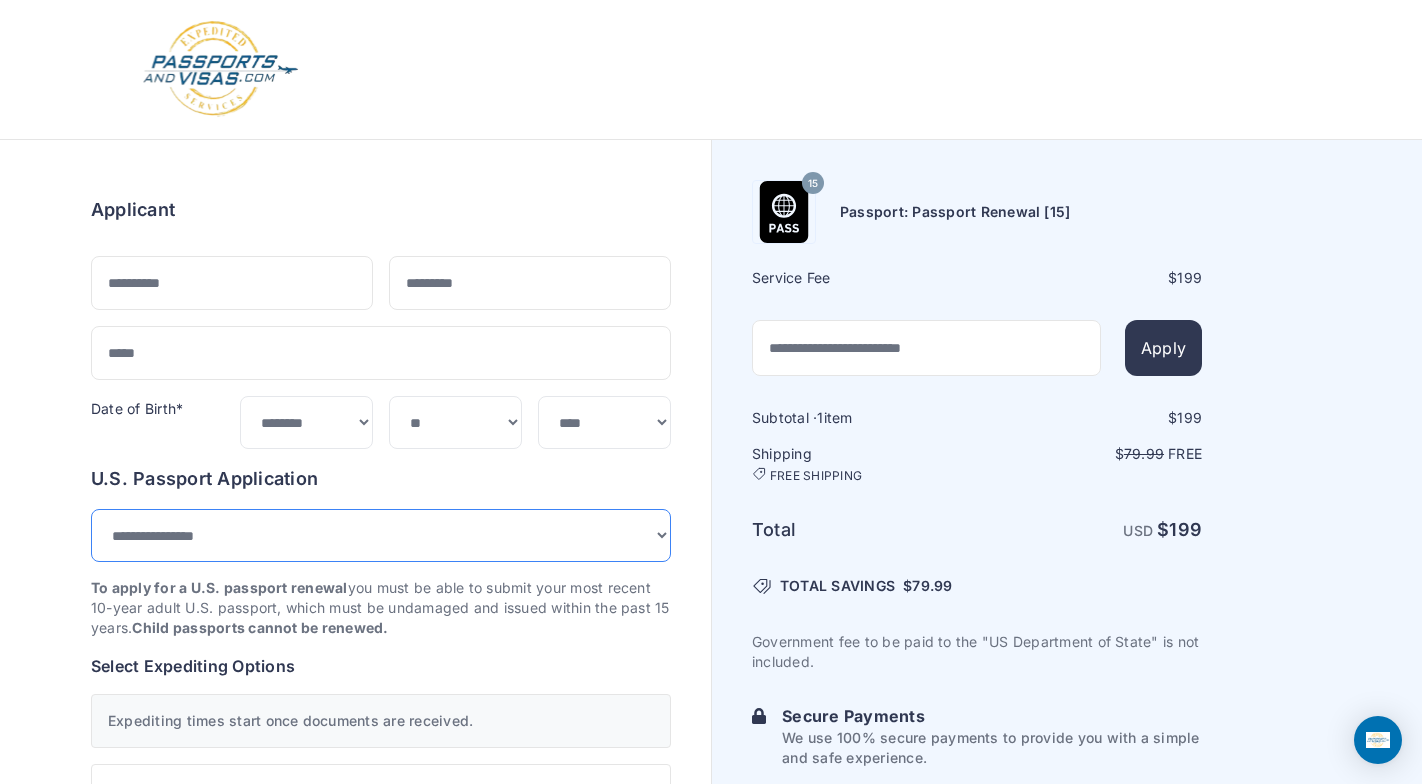 scroll, scrollTop: 0, scrollLeft: 0, axis: both 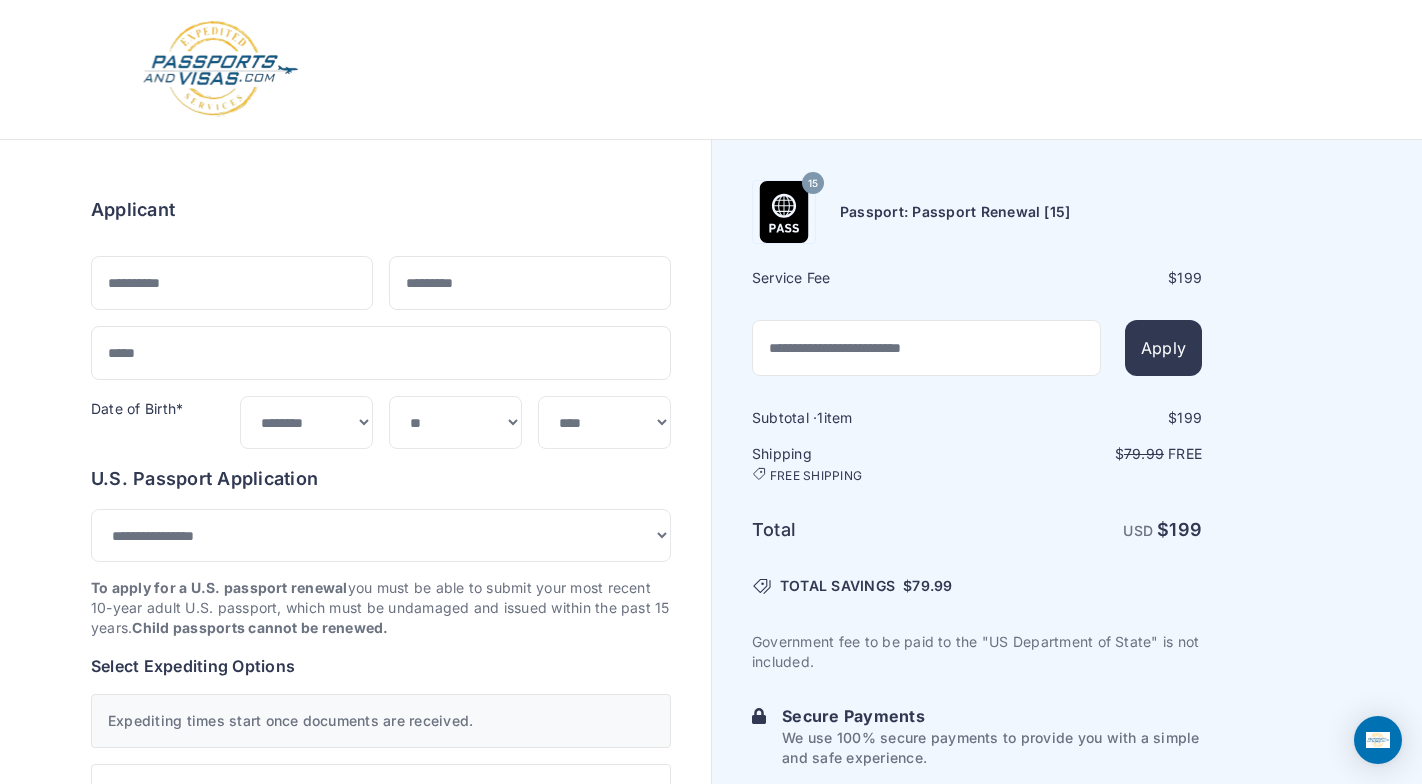 click at bounding box center (220, 69) 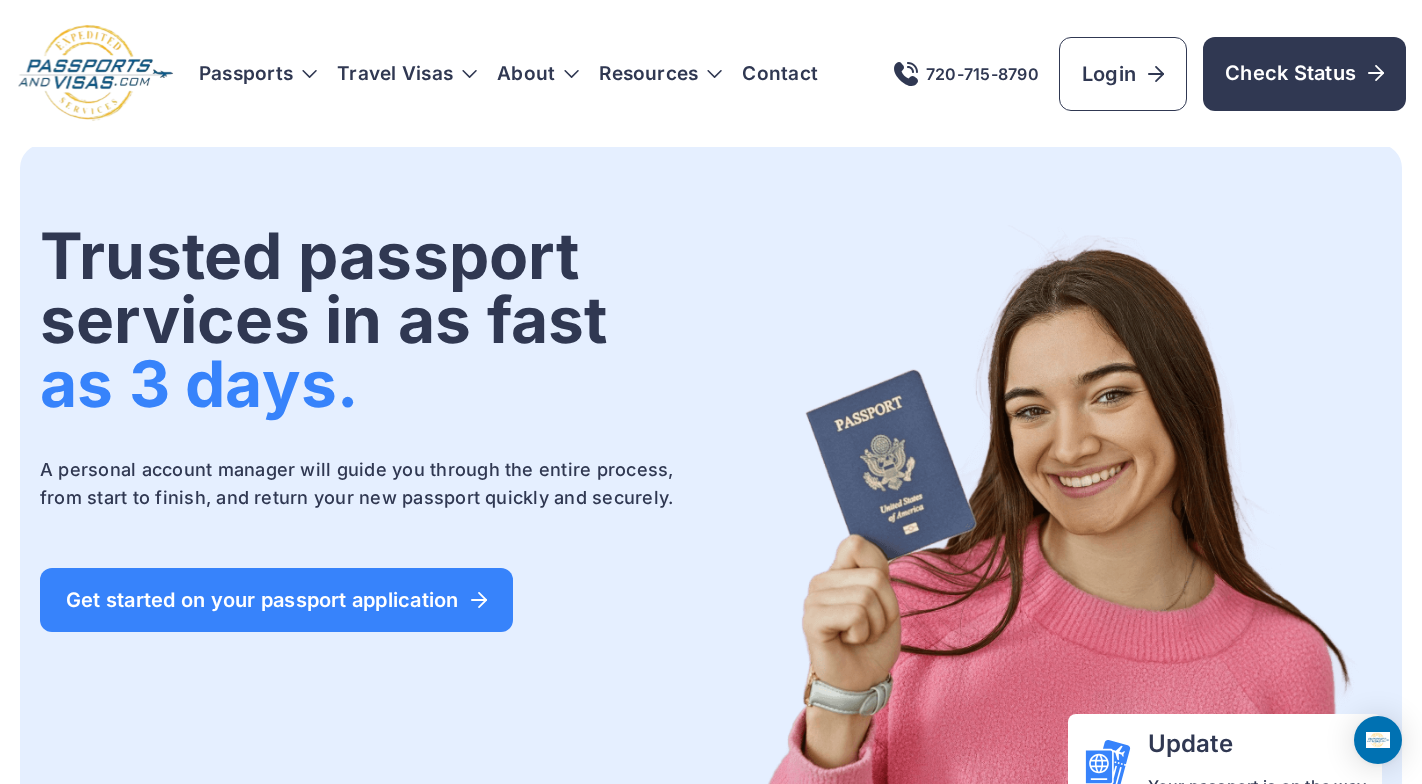 scroll, scrollTop: 0, scrollLeft: 0, axis: both 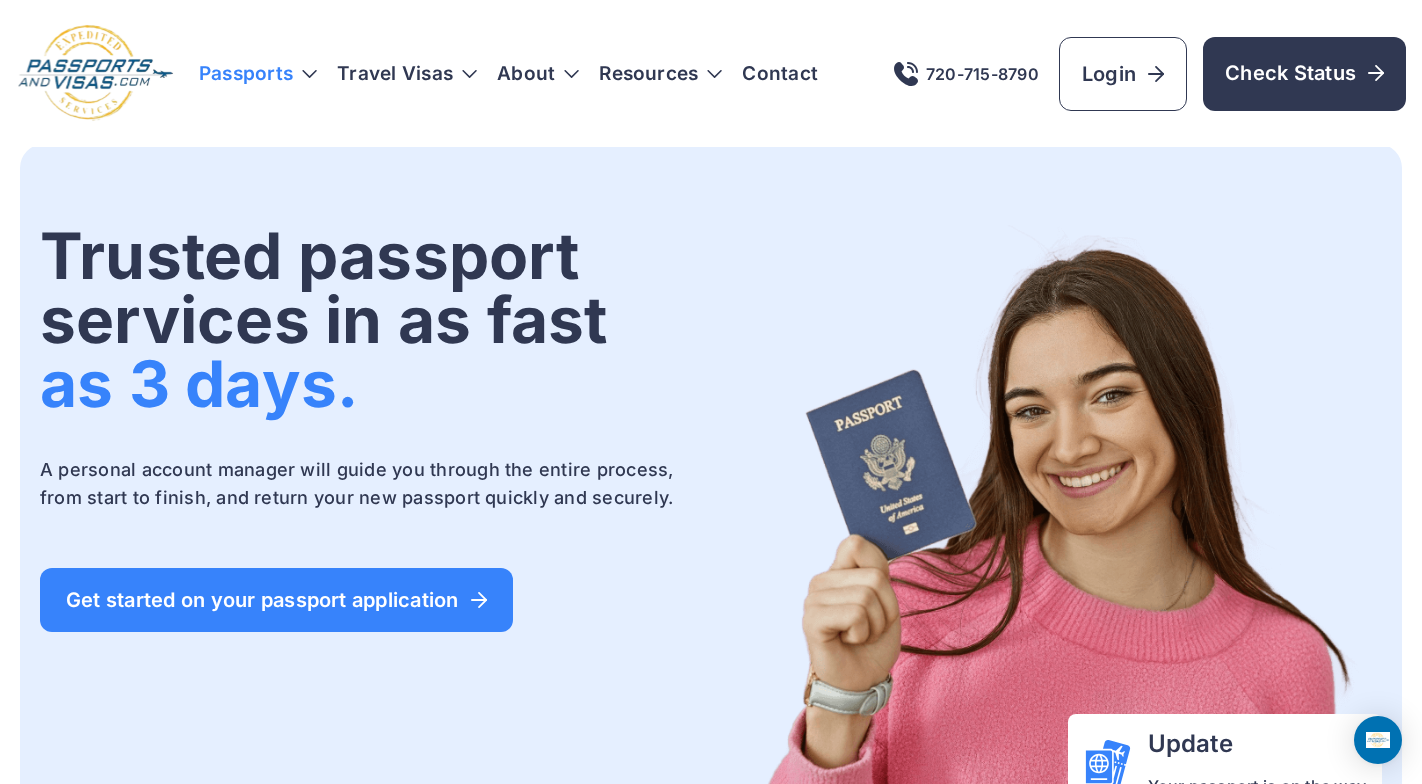 click on "Passports" at bounding box center (258, 74) 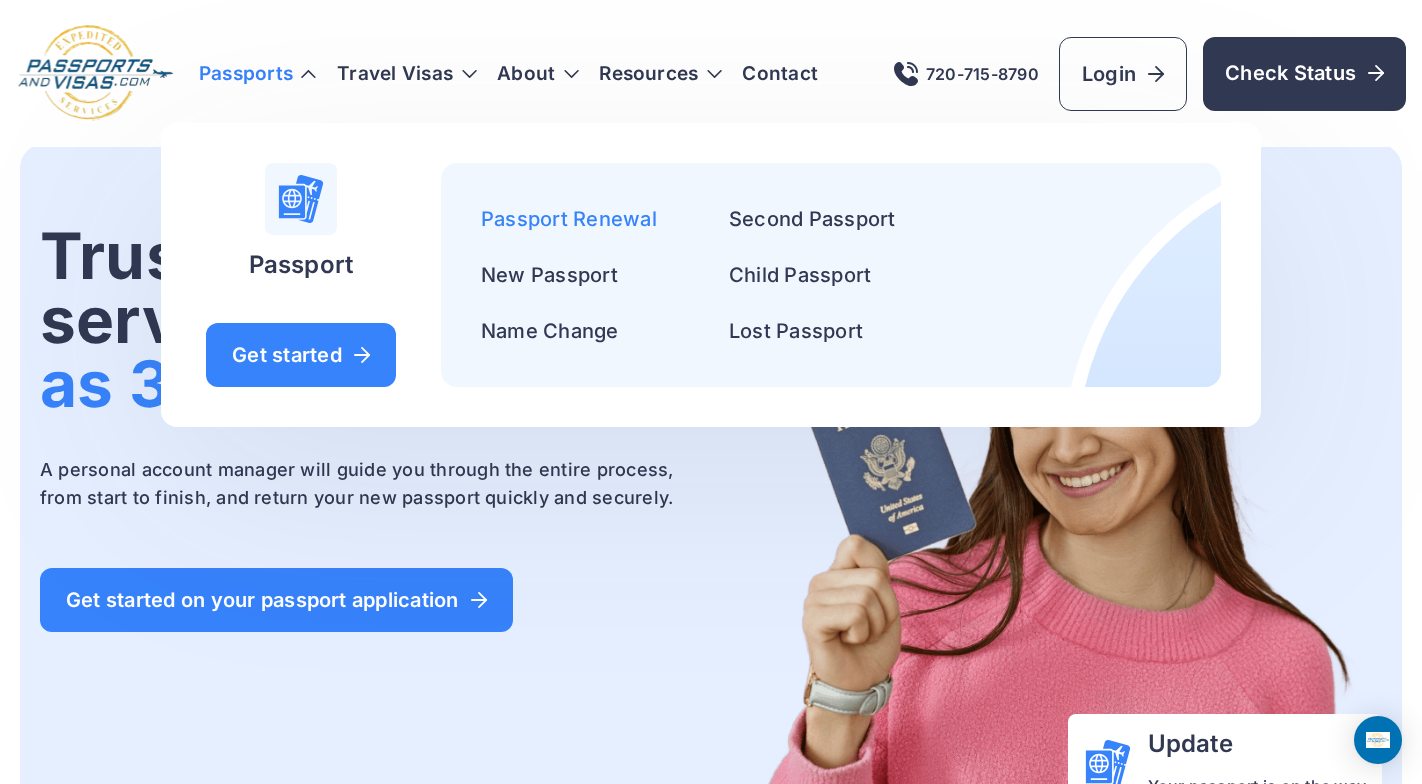 click on "Passport Renewal" at bounding box center (569, 219) 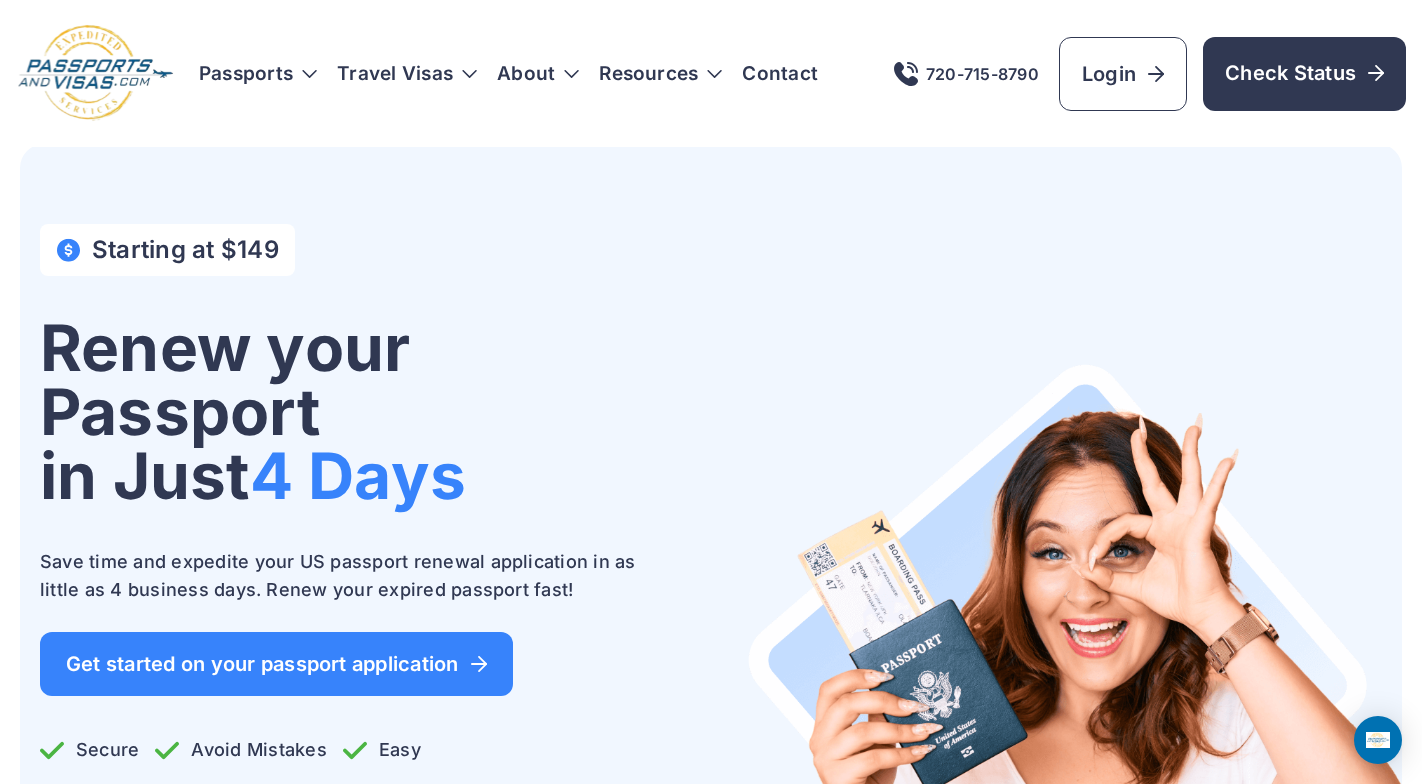 scroll, scrollTop: 0, scrollLeft: 0, axis: both 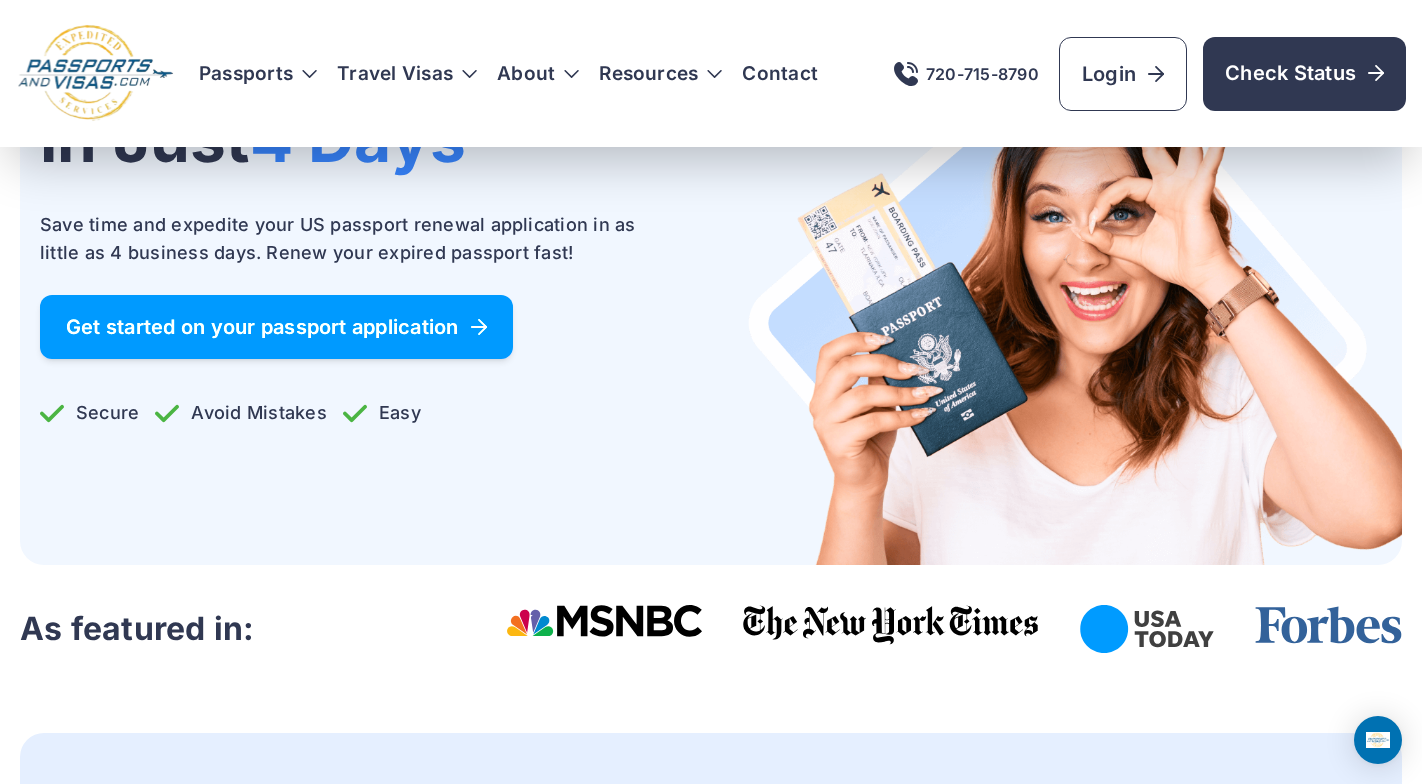 click on "Get started on your passport application" at bounding box center [276, 327] 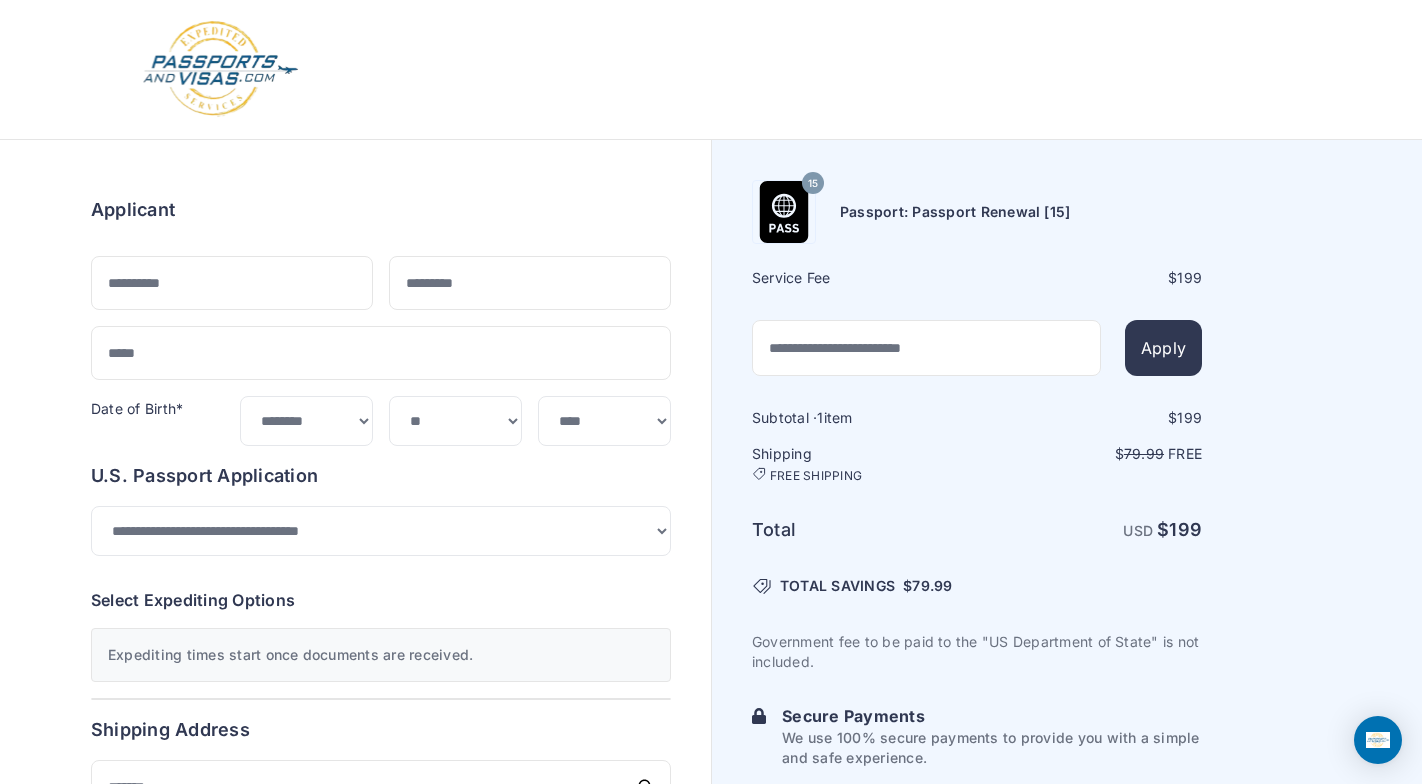 select on "**" 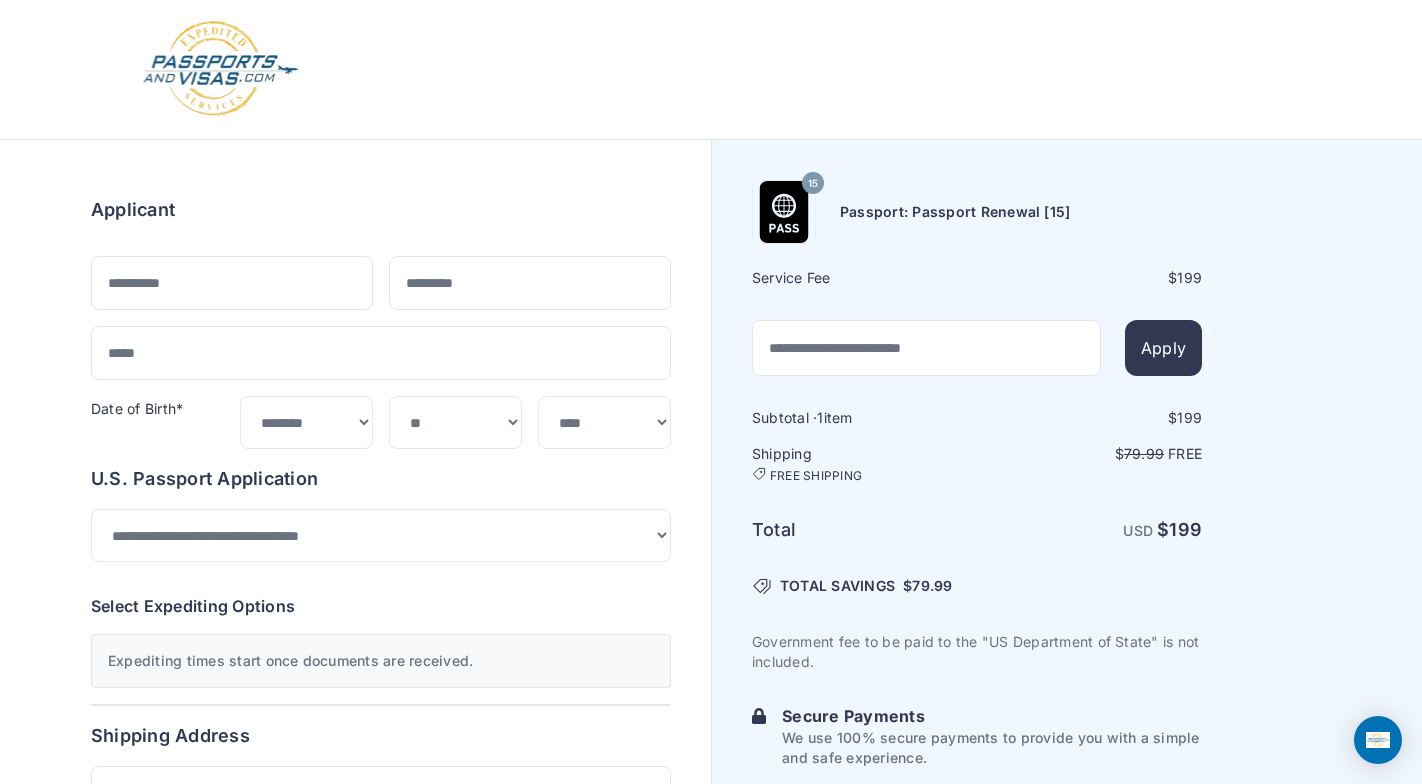 scroll, scrollTop: 0, scrollLeft: 0, axis: both 